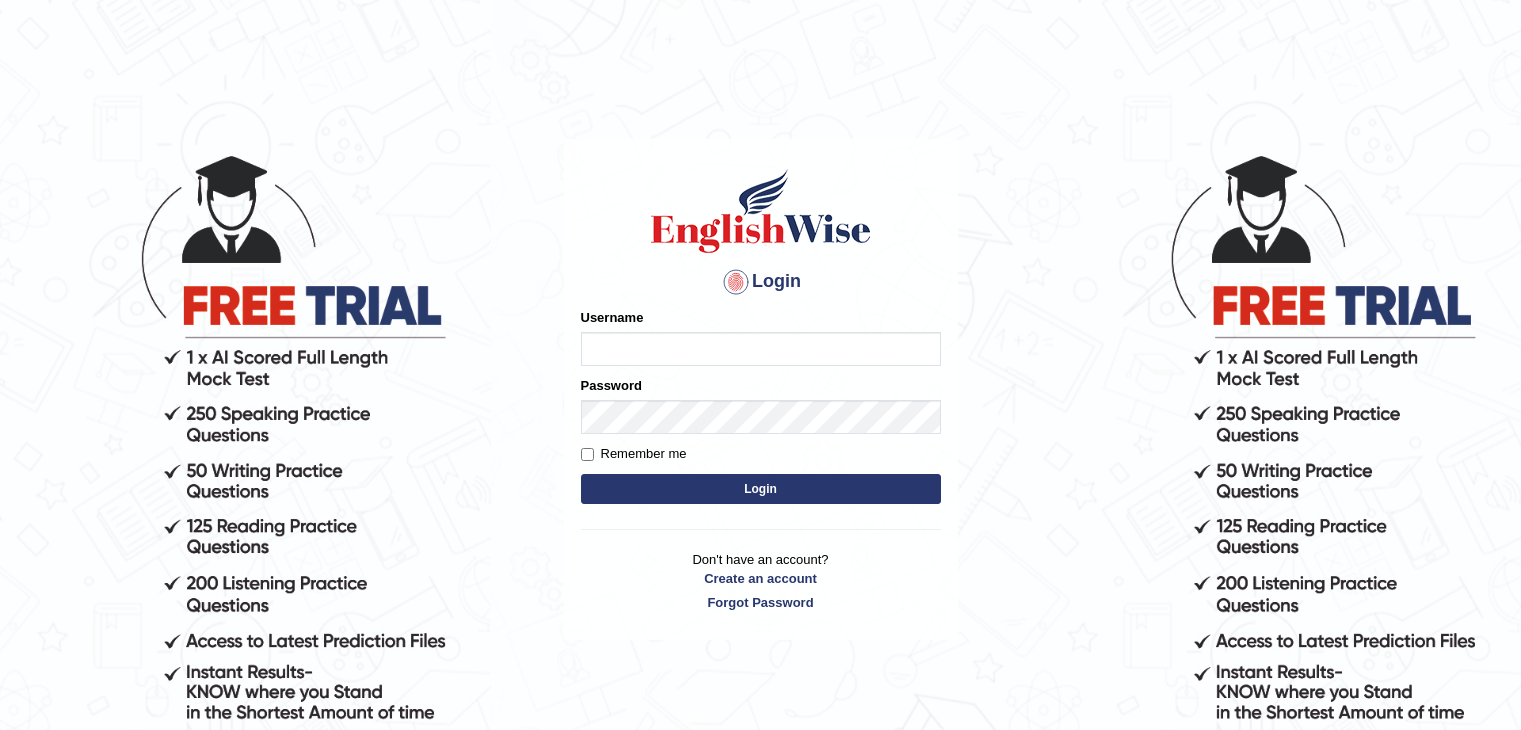 scroll, scrollTop: 0, scrollLeft: 0, axis: both 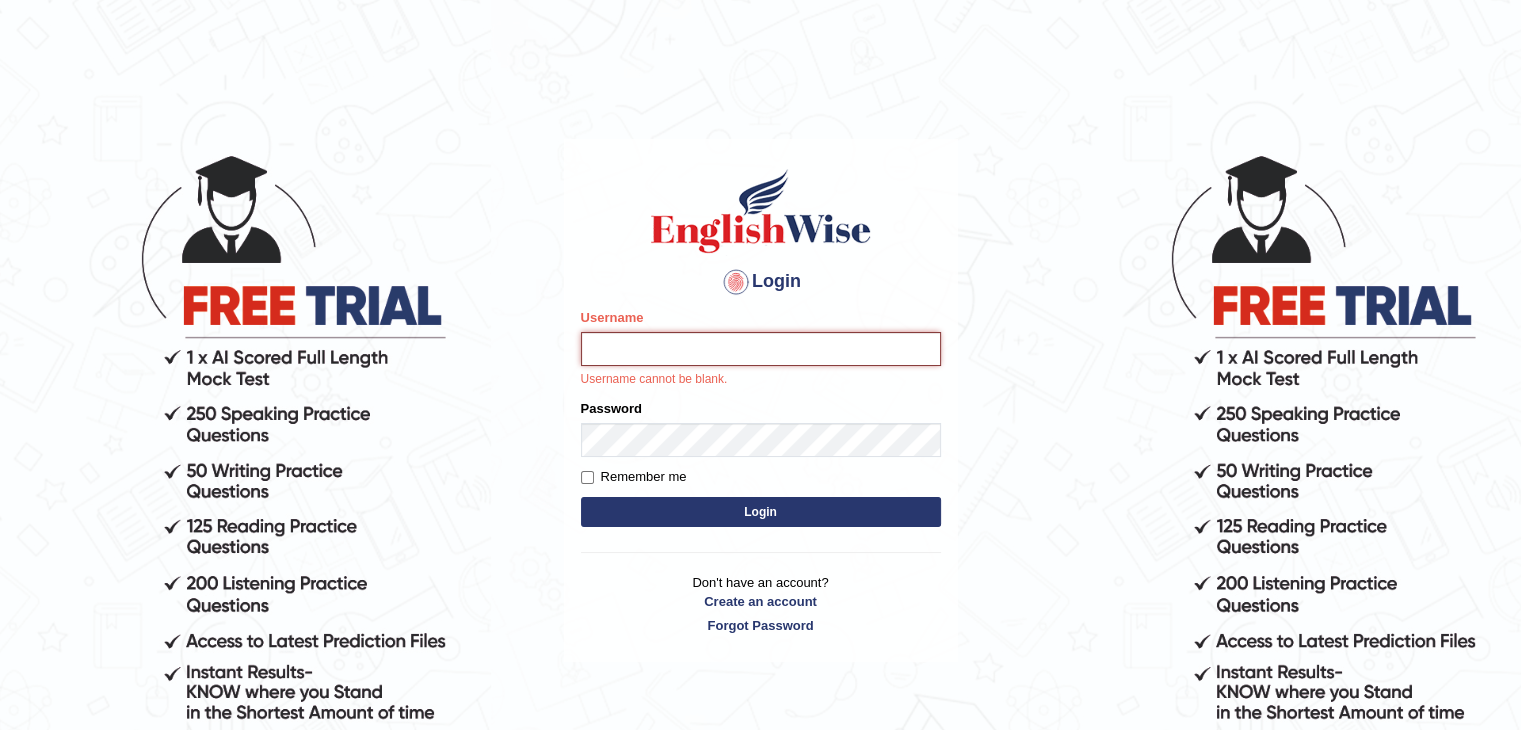 click on "Username" at bounding box center [761, 349] 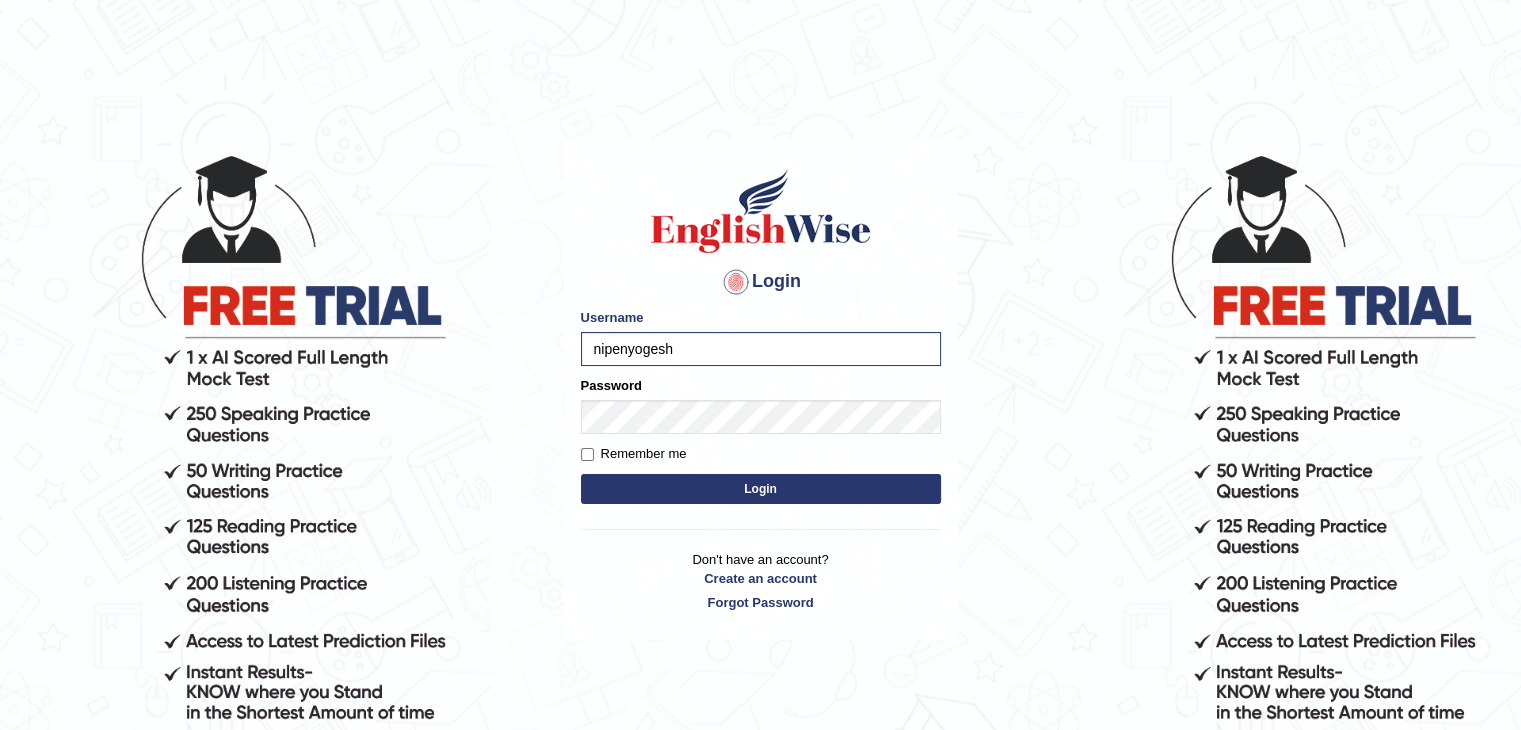 click on "Please fix the following errors:
Username
nipenyogesh
Password
Remember me
Login" at bounding box center (761, 408) 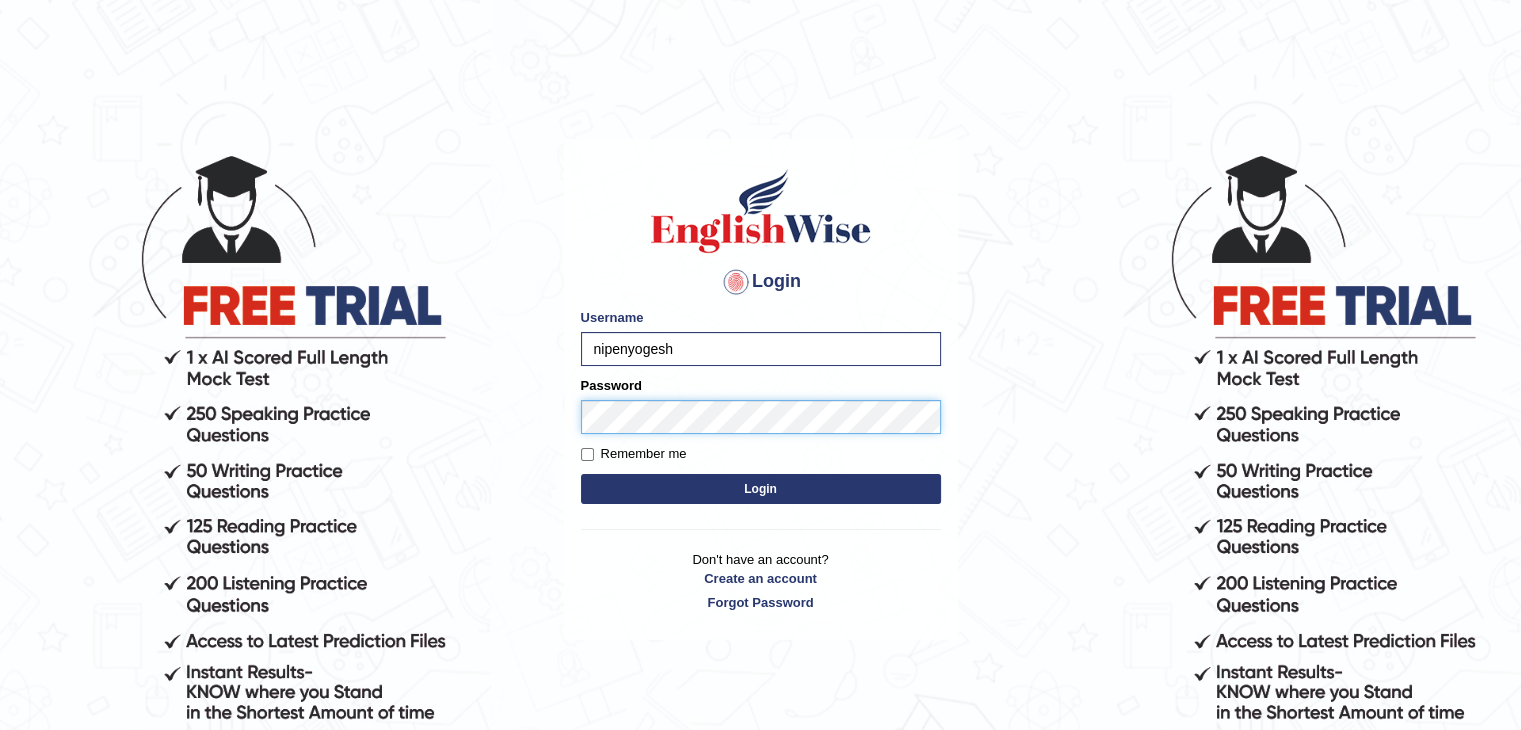 click on "Login" at bounding box center (761, 489) 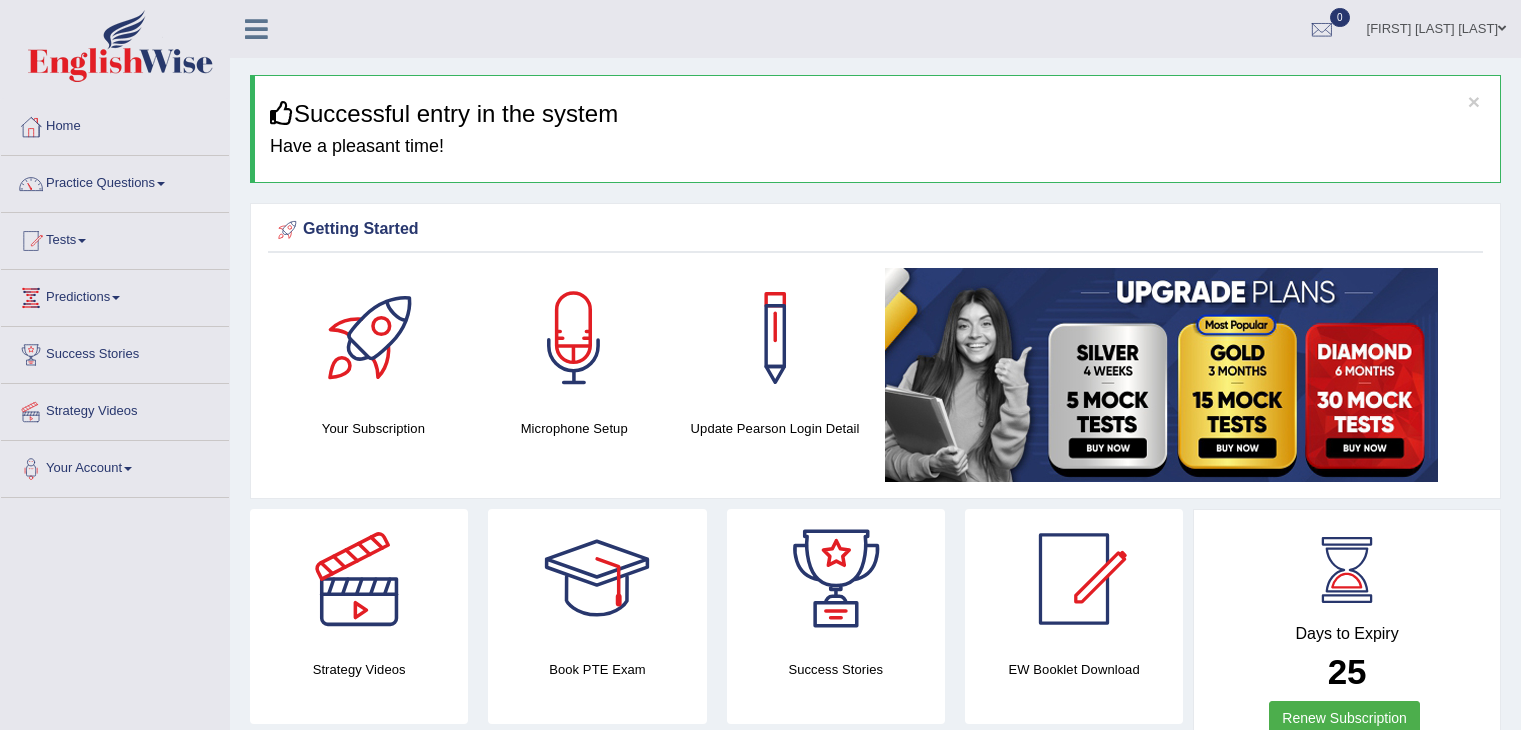 scroll, scrollTop: 0, scrollLeft: 0, axis: both 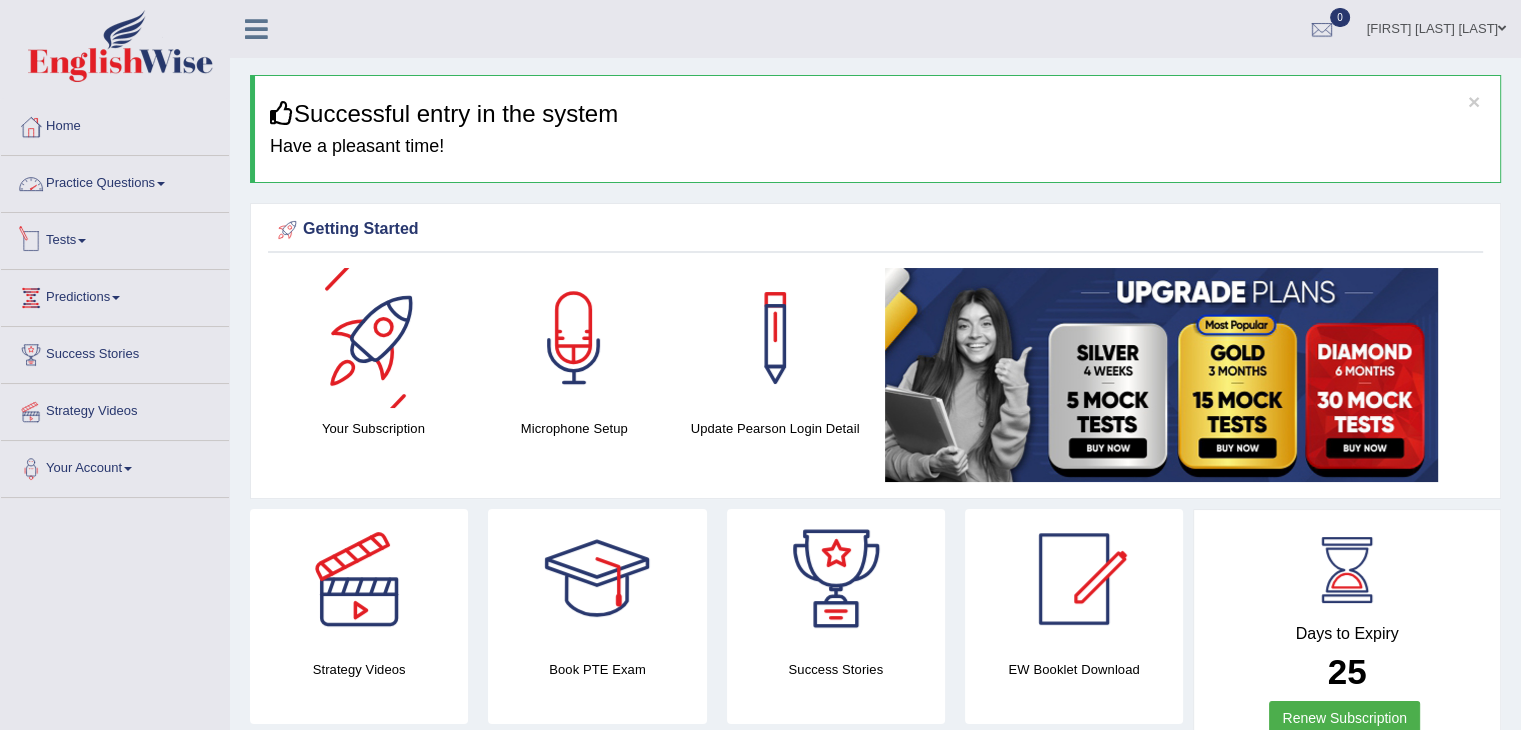 click on "Practice Questions" at bounding box center (115, 181) 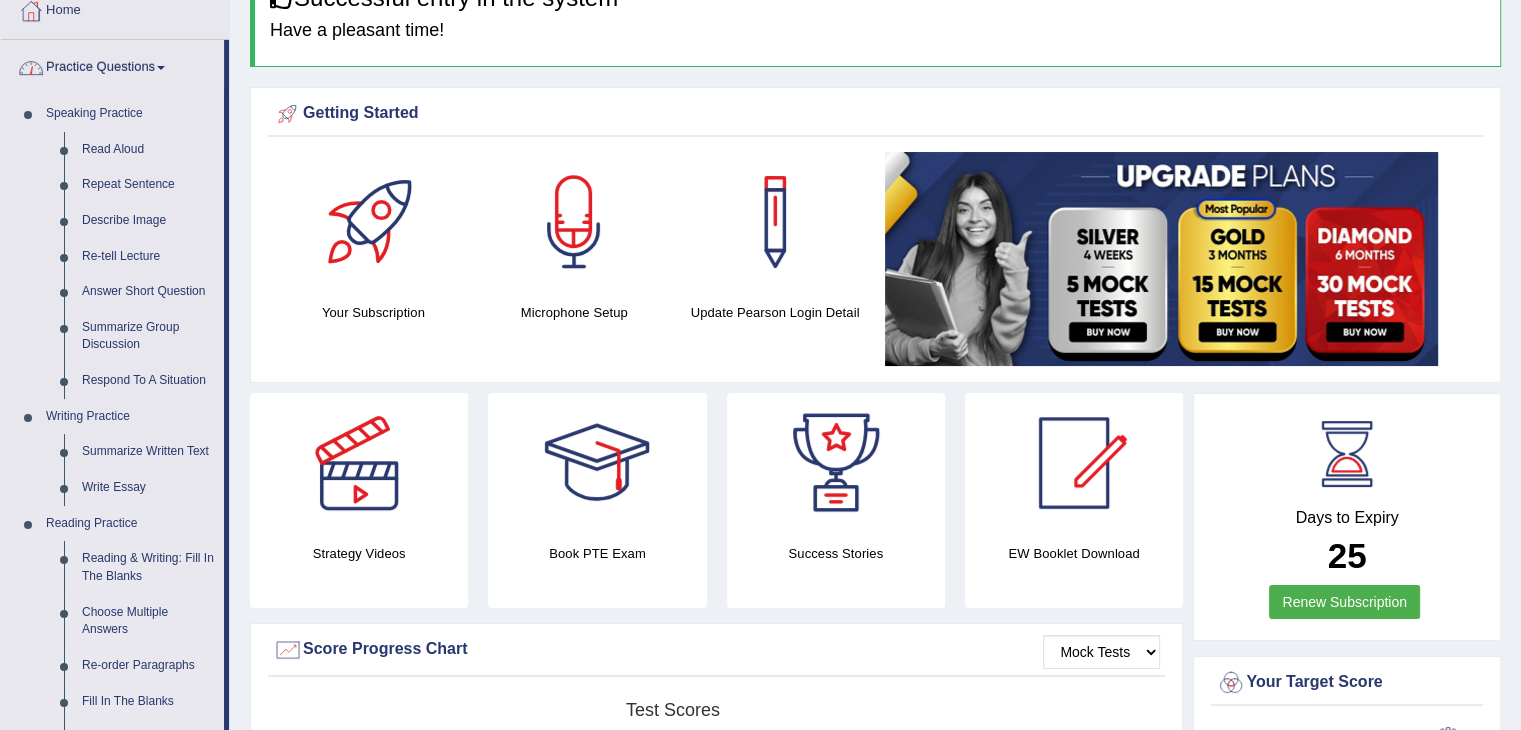 scroll, scrollTop: 300, scrollLeft: 0, axis: vertical 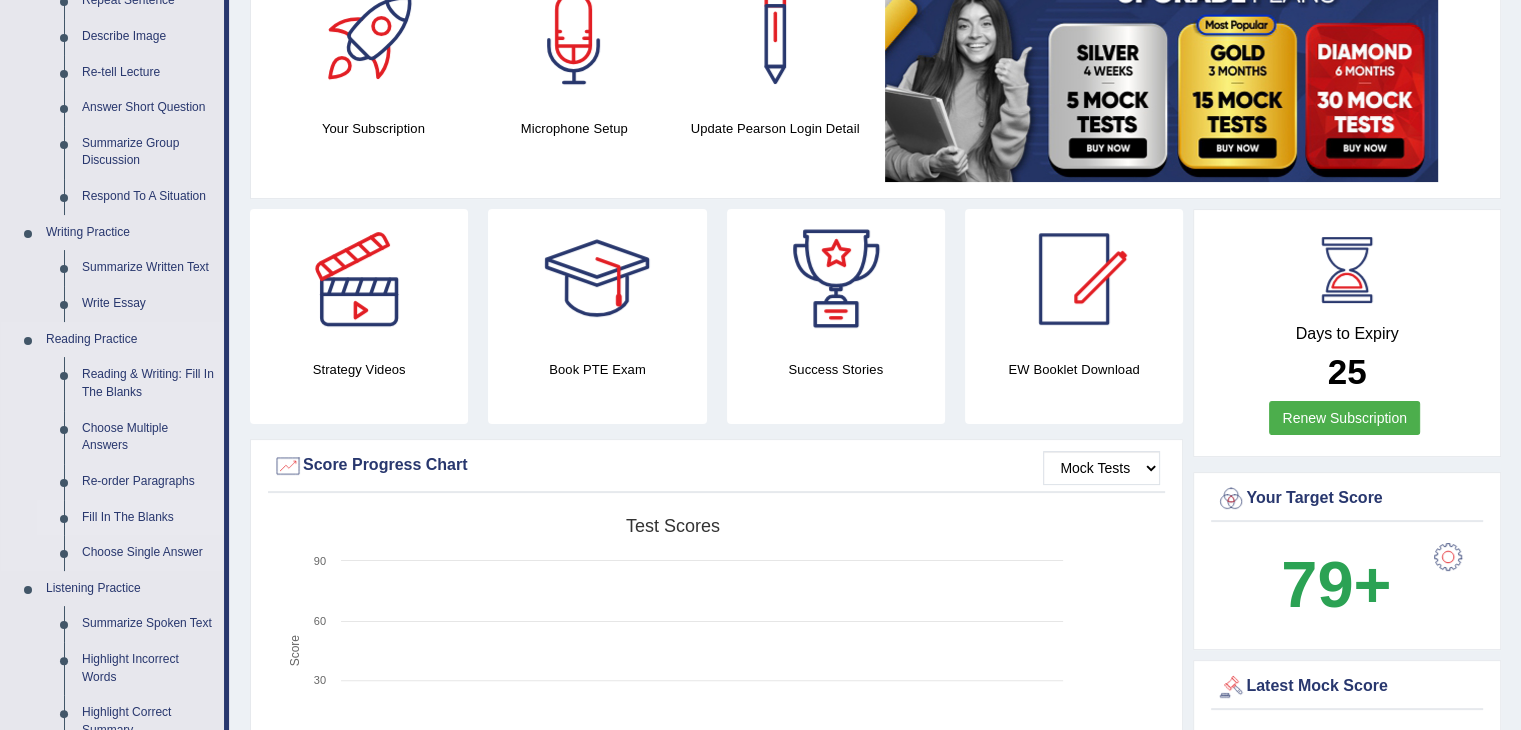 click on "Fill In The Blanks" at bounding box center (148, 518) 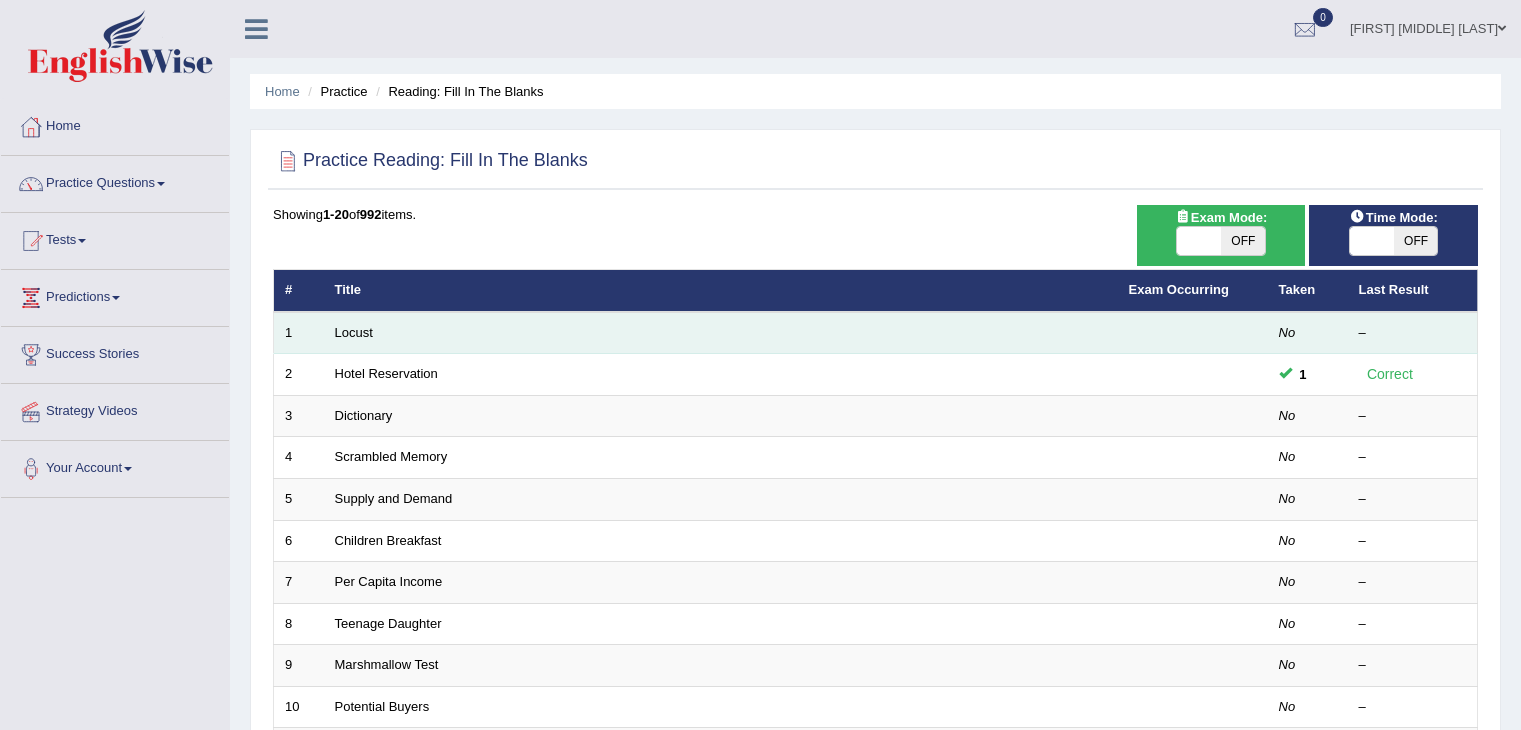 scroll, scrollTop: 0, scrollLeft: 0, axis: both 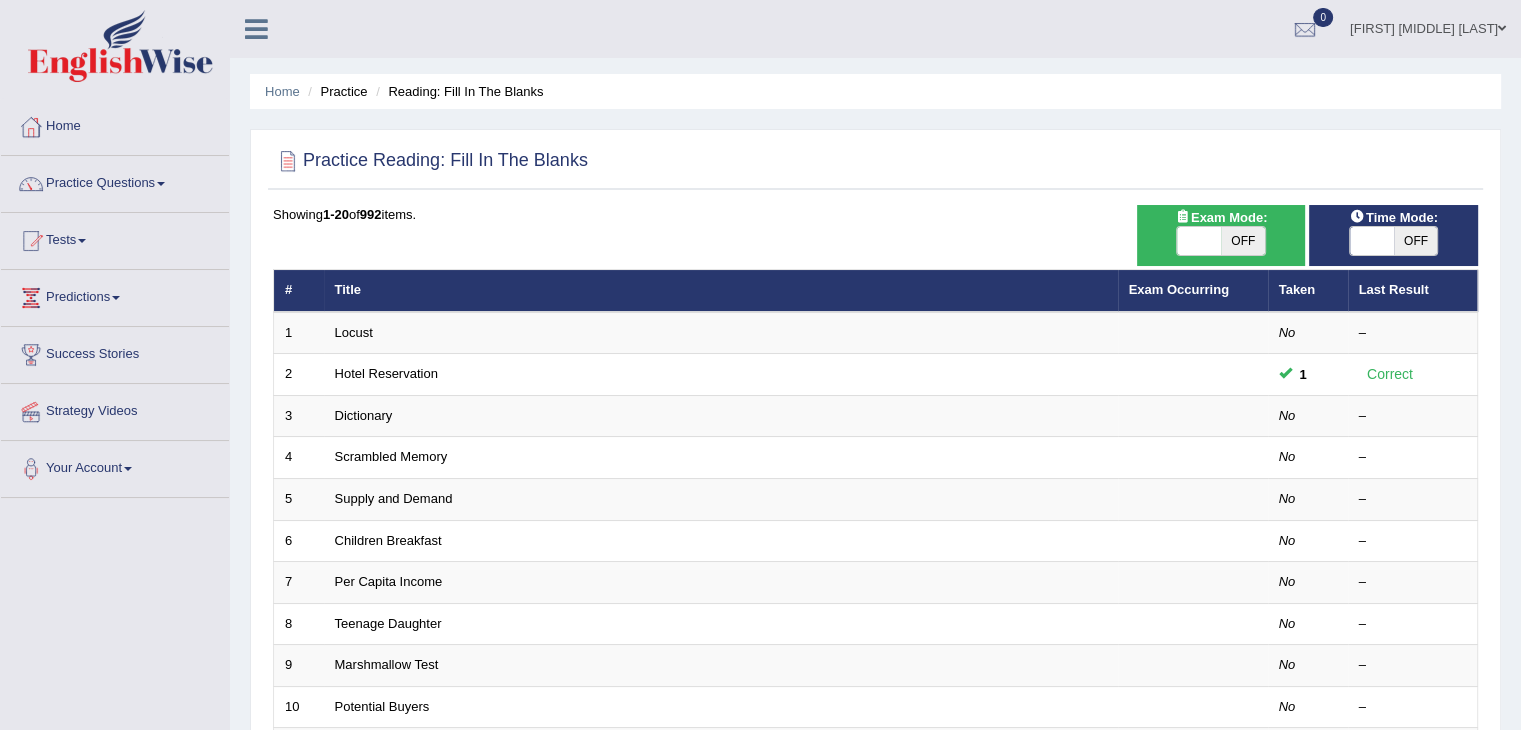 click at bounding box center (1199, 241) 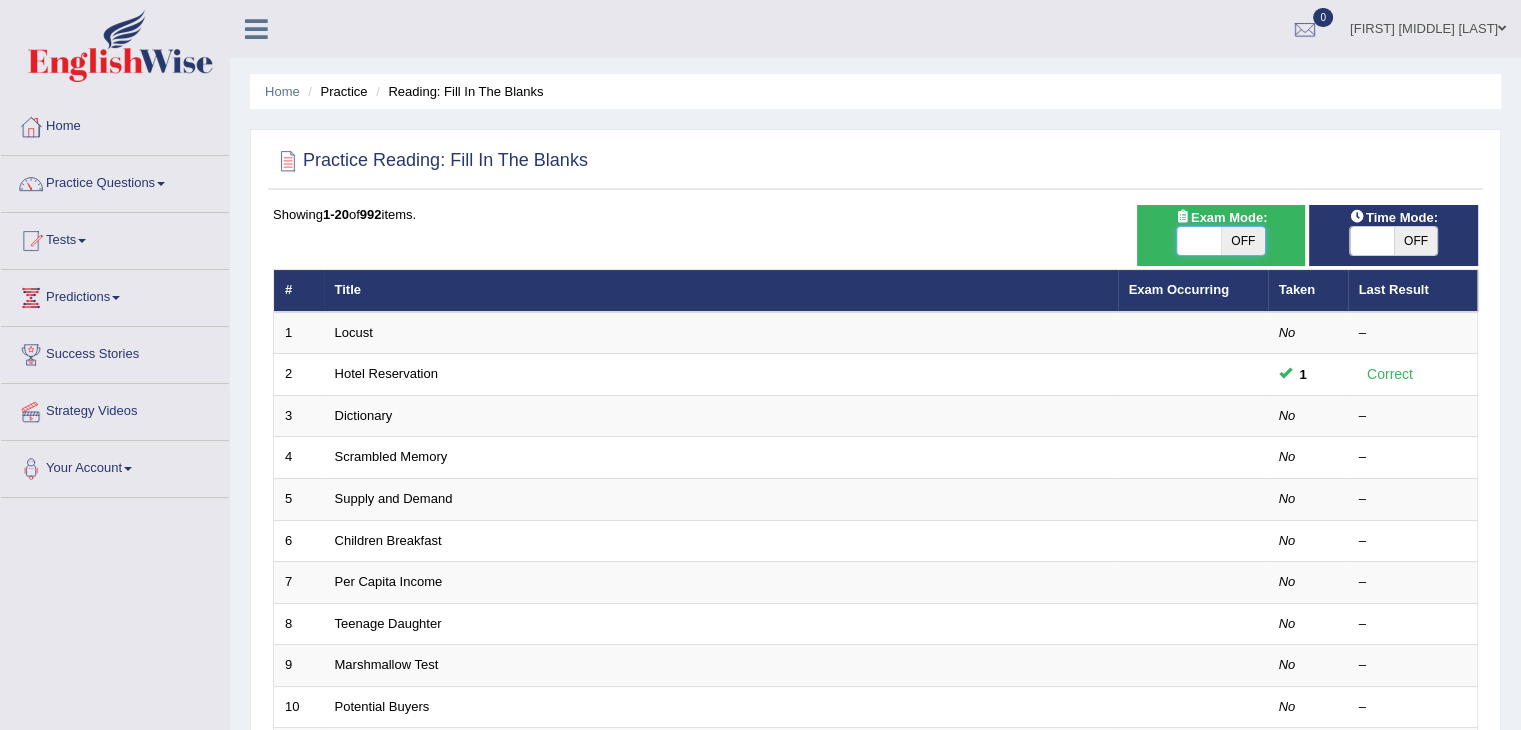click at bounding box center [1199, 241] 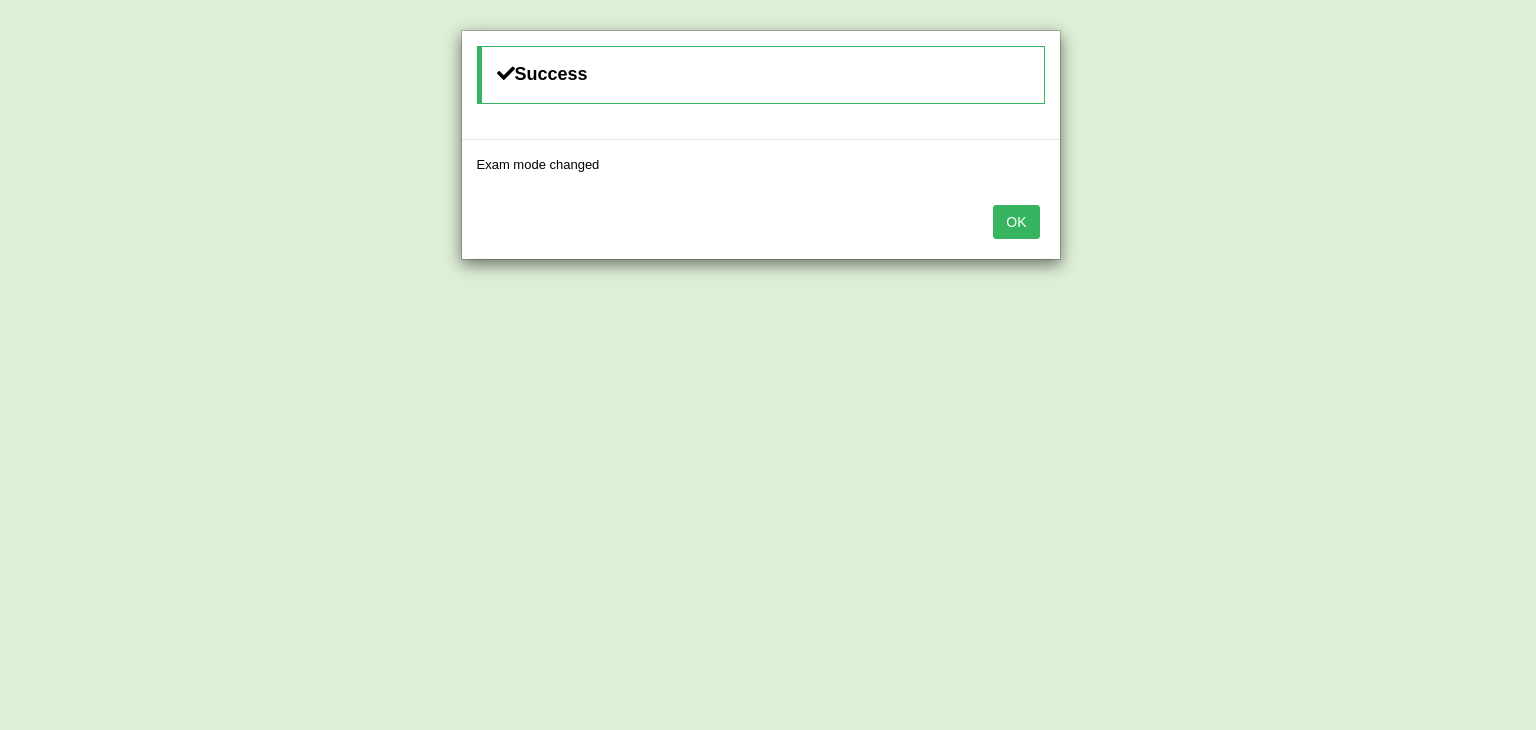 click on "OK" at bounding box center (1016, 222) 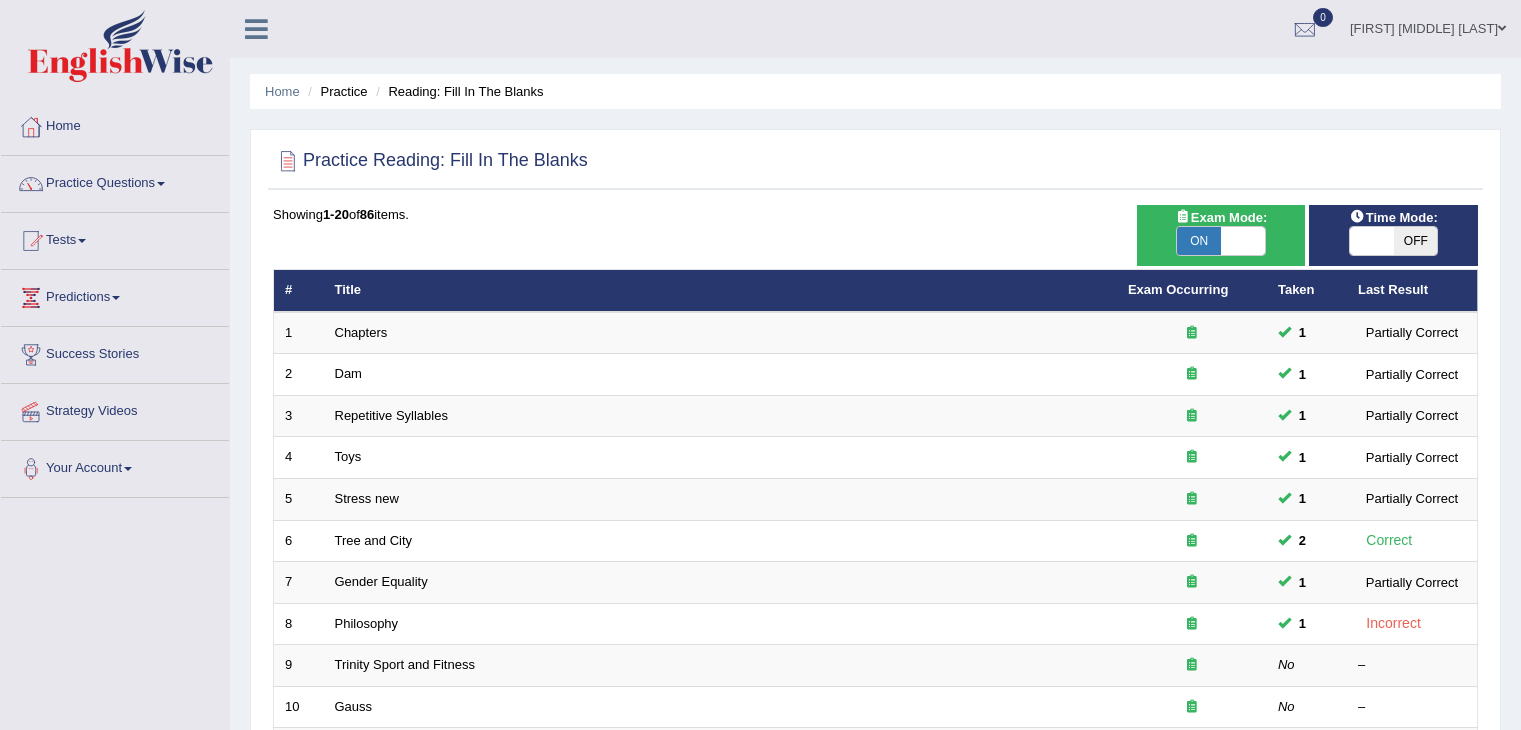 scroll, scrollTop: 163, scrollLeft: 0, axis: vertical 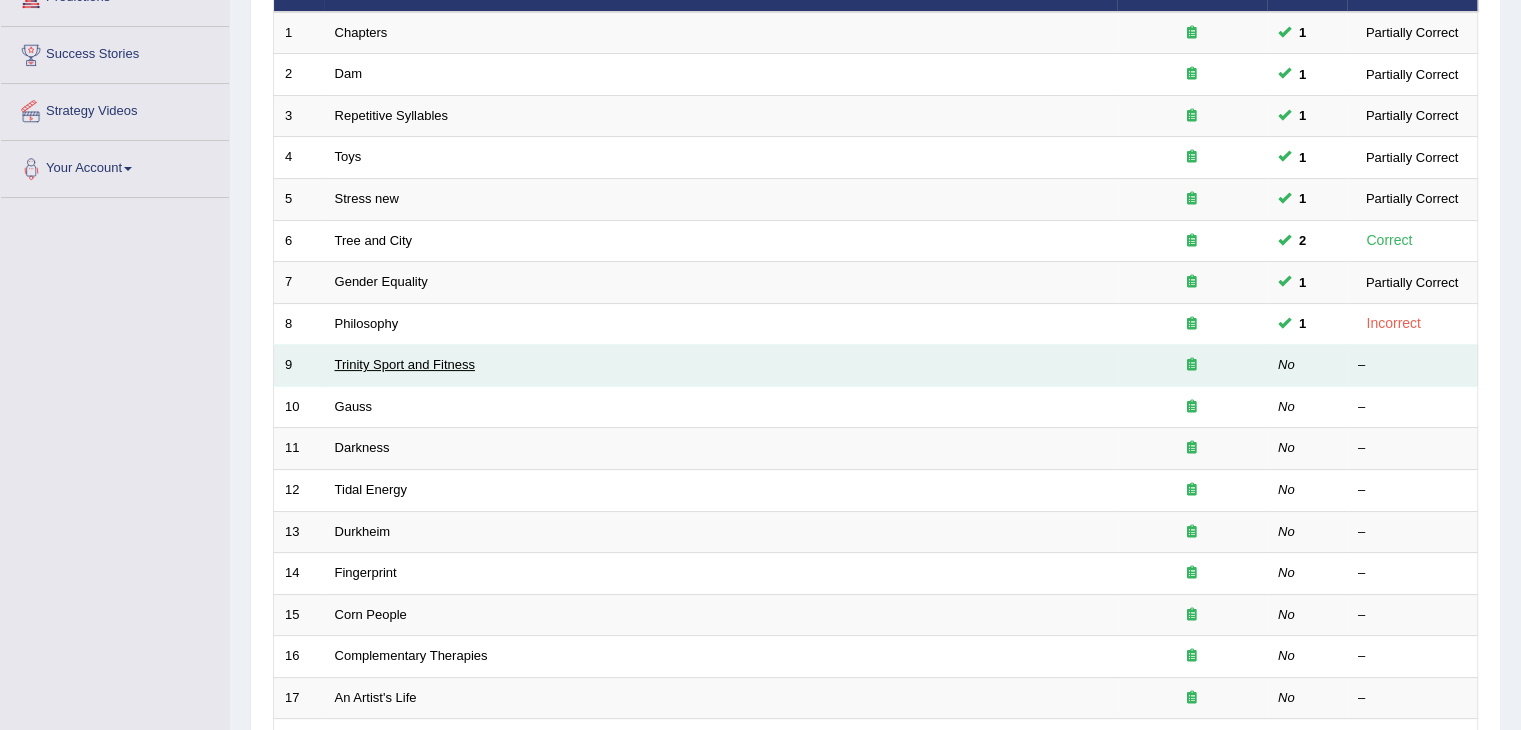 click on "Trinity Sport and Fitness" at bounding box center [405, 364] 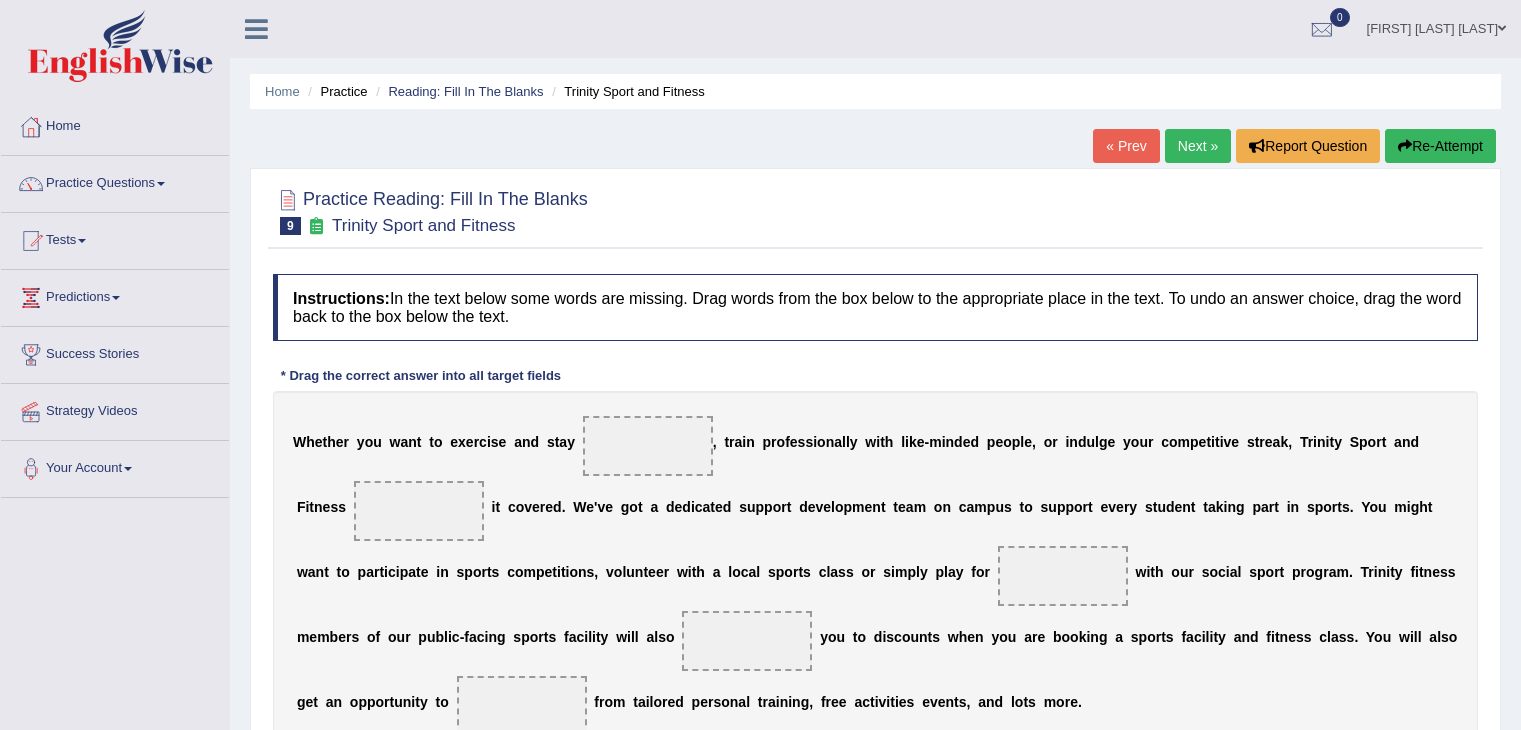 scroll, scrollTop: 0, scrollLeft: 0, axis: both 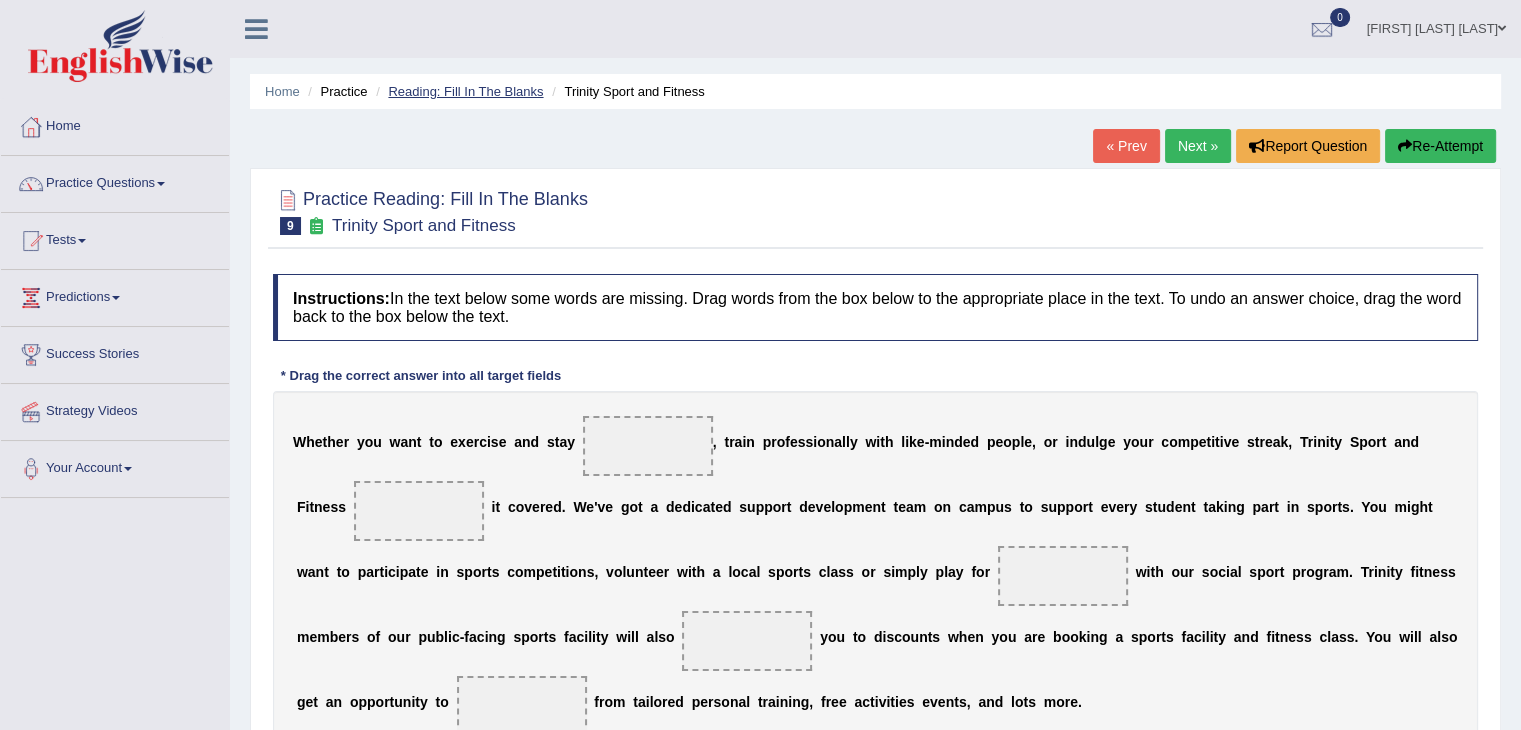 click on "Reading: Fill In The Blanks" at bounding box center [465, 91] 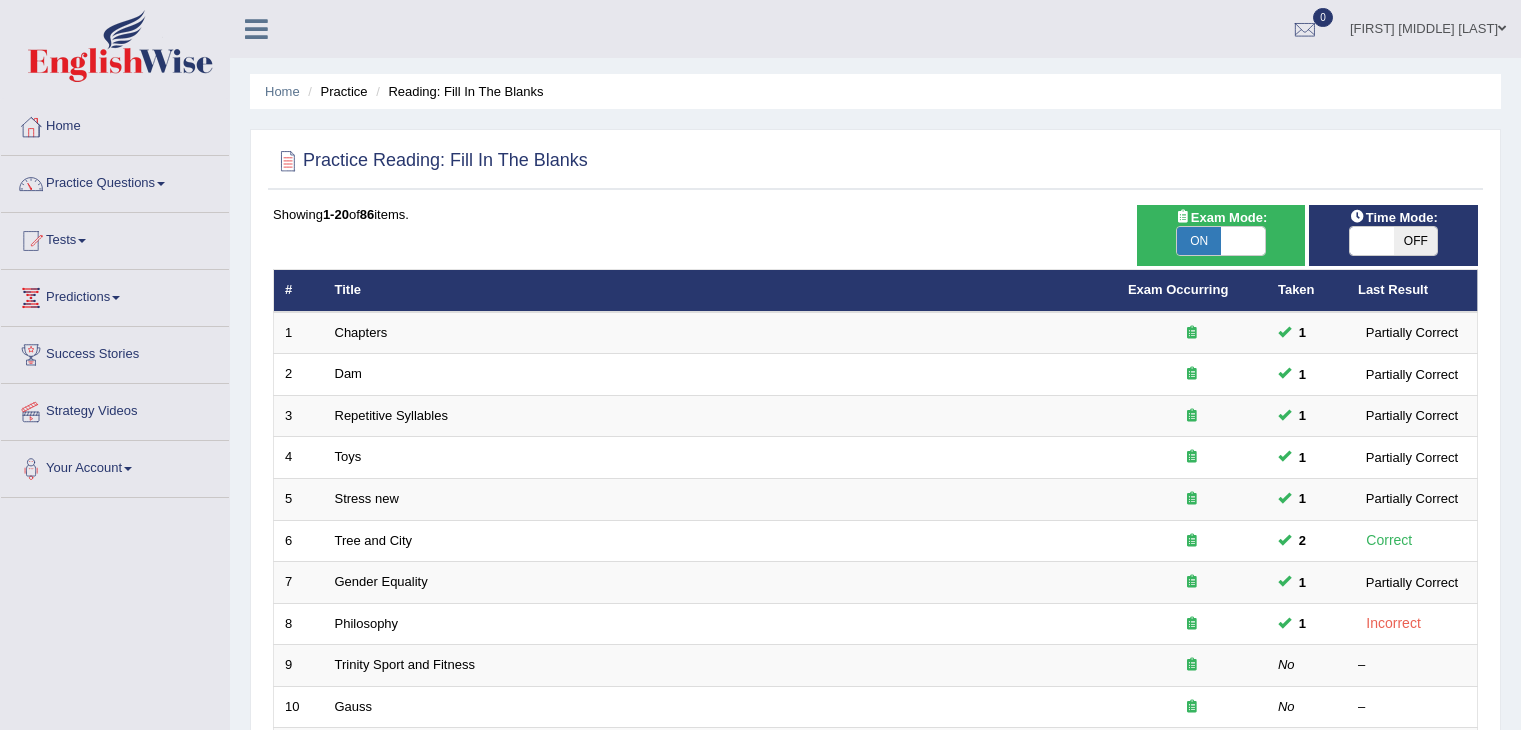 scroll, scrollTop: 0, scrollLeft: 0, axis: both 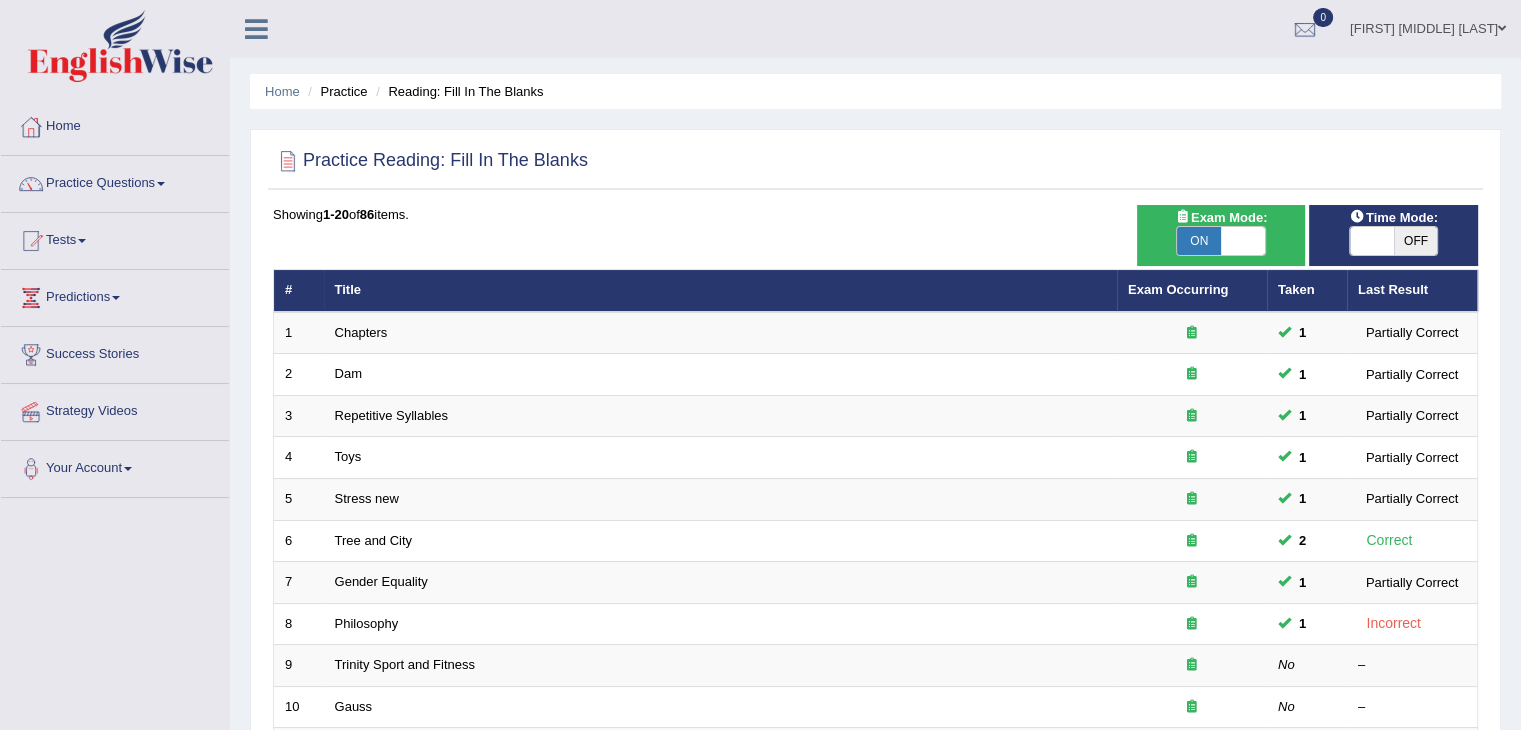click on "OFF" at bounding box center (1416, 241) 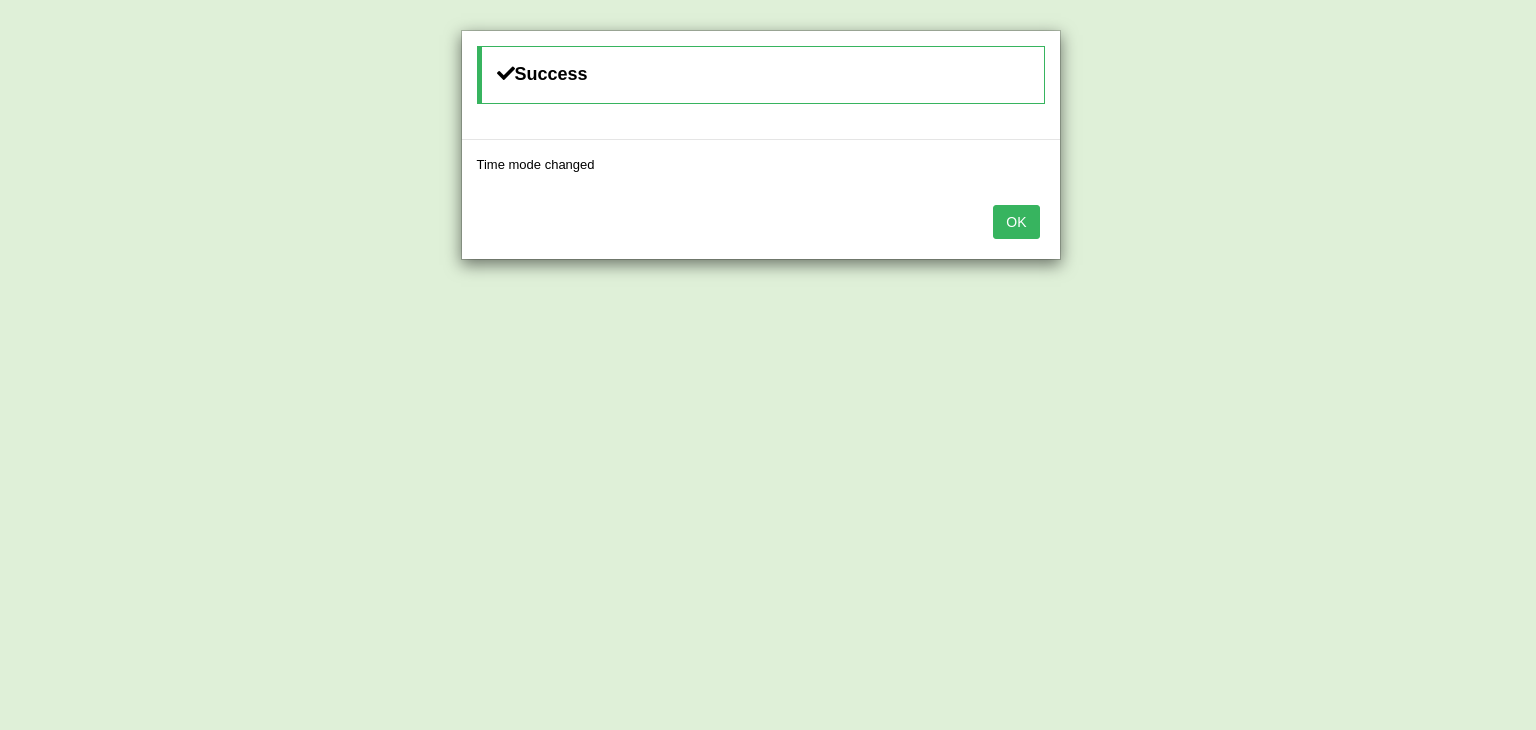 click on "OK" at bounding box center (1016, 222) 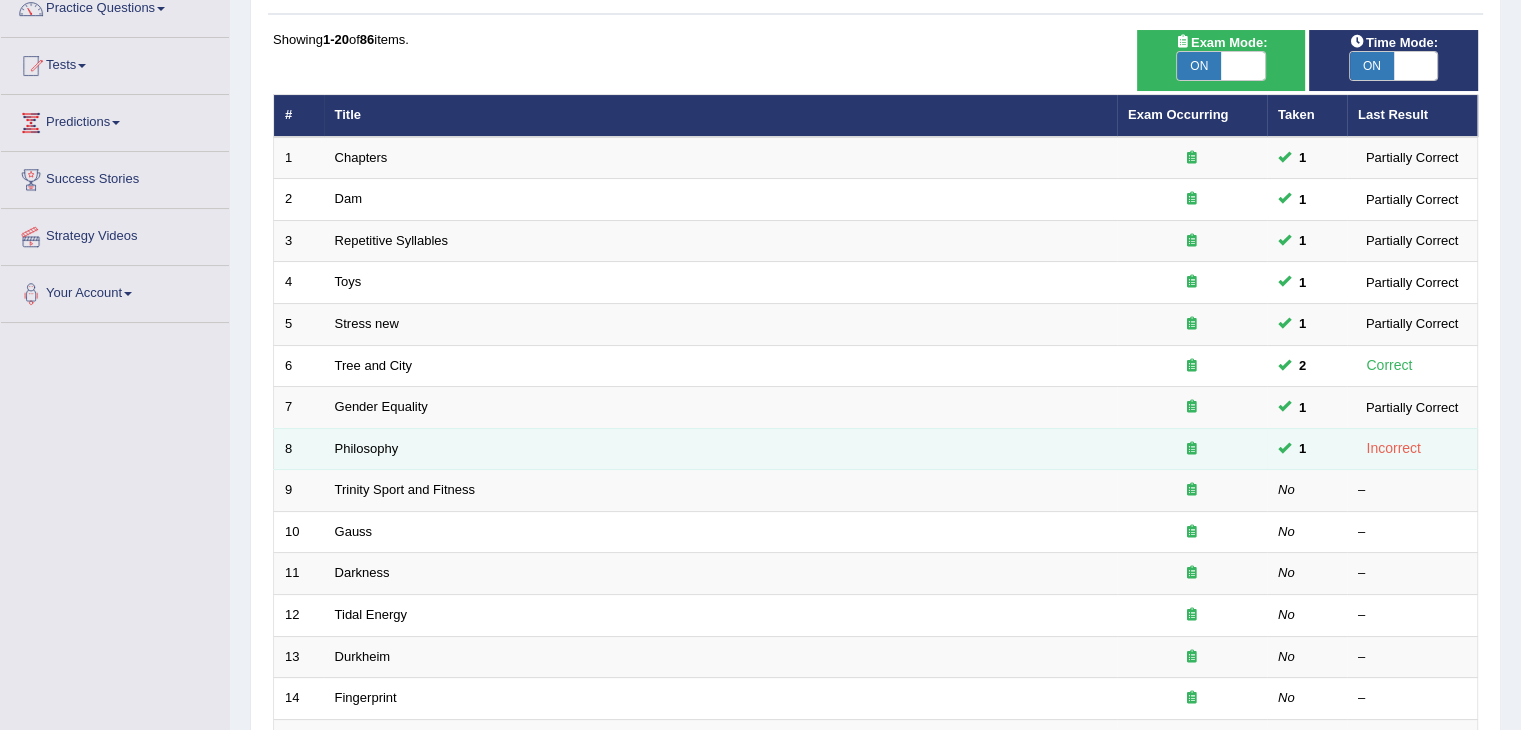 scroll, scrollTop: 200, scrollLeft: 0, axis: vertical 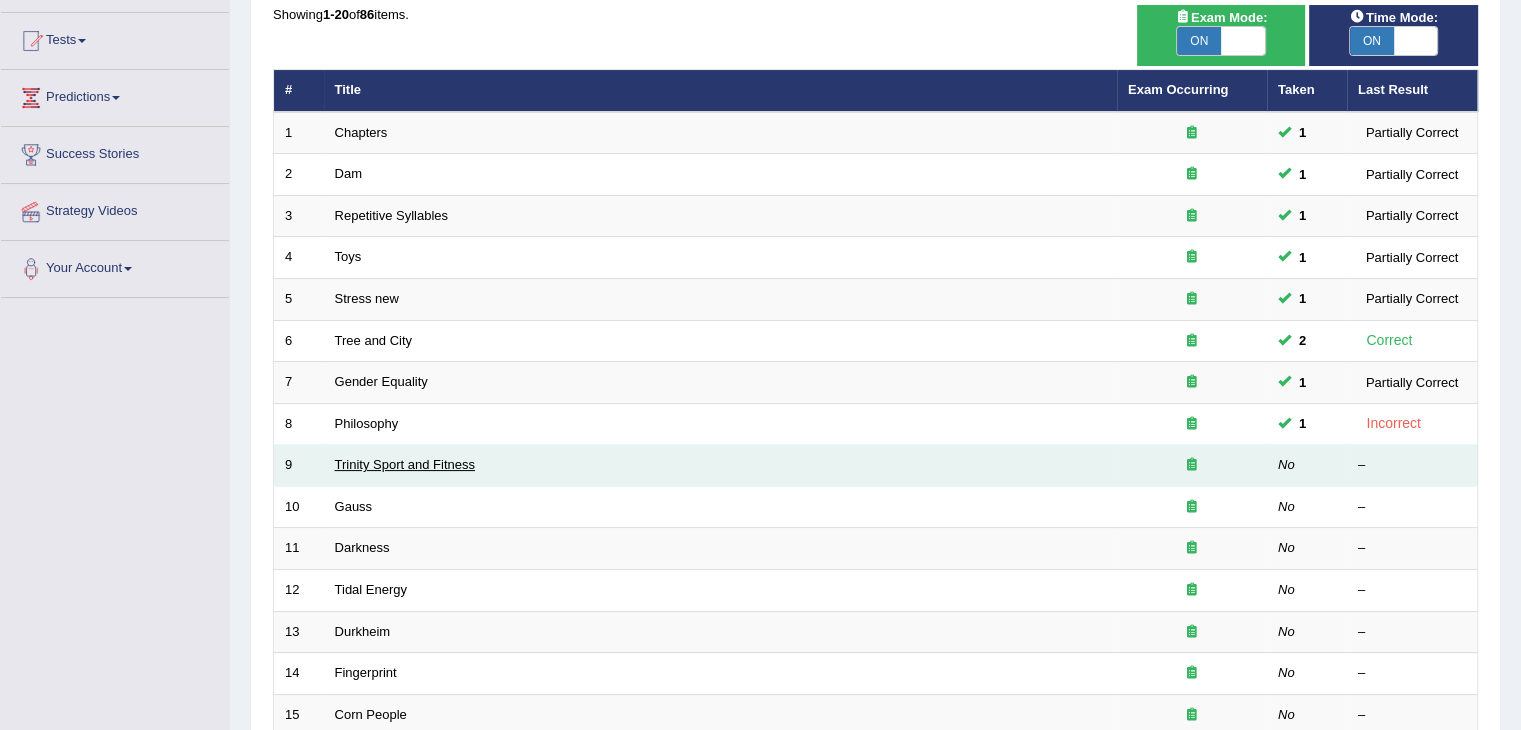 click on "Trinity Sport and Fitness" at bounding box center [405, 464] 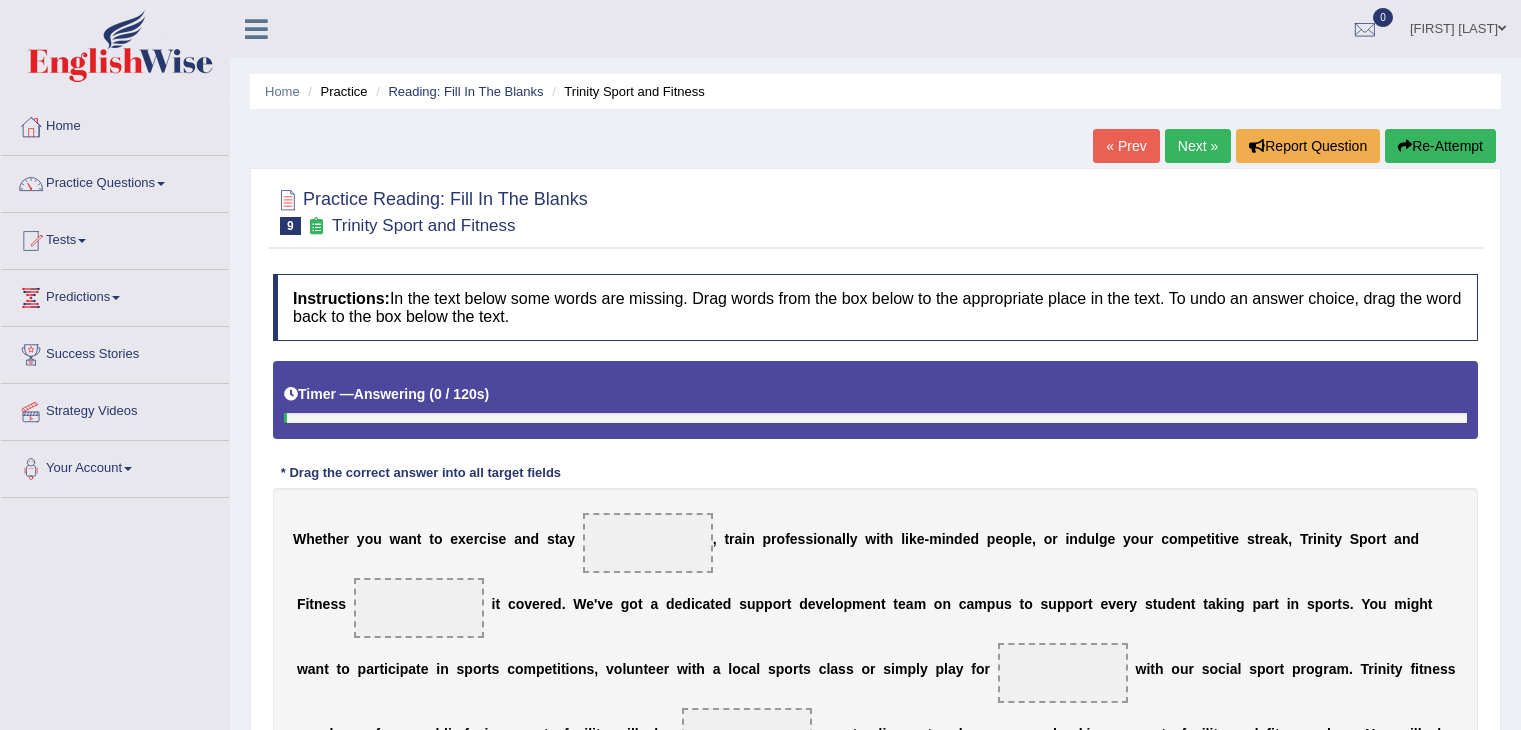 scroll, scrollTop: 0, scrollLeft: 0, axis: both 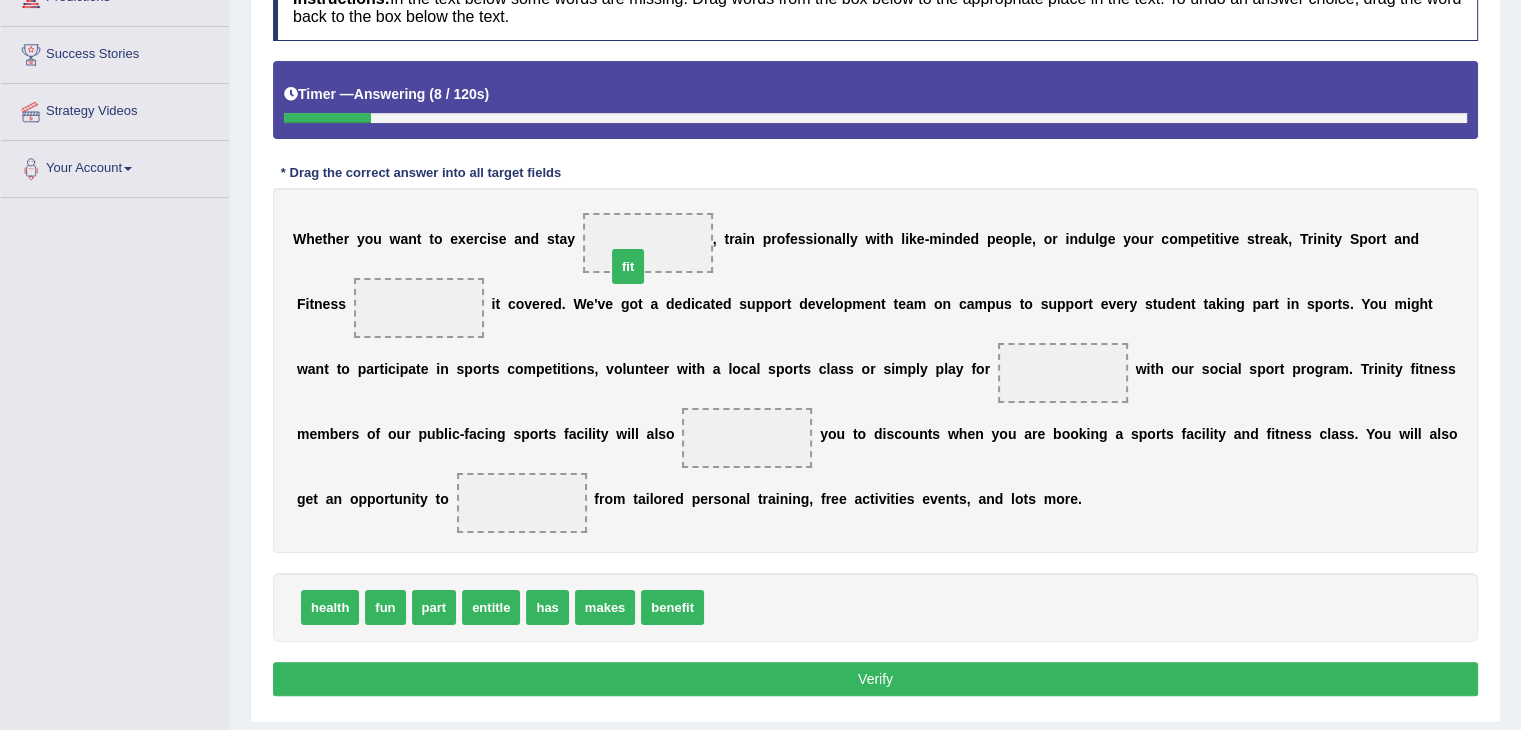 drag, startPoint x: 728, startPoint y: 605, endPoint x: 638, endPoint y: 254, distance: 362.3548 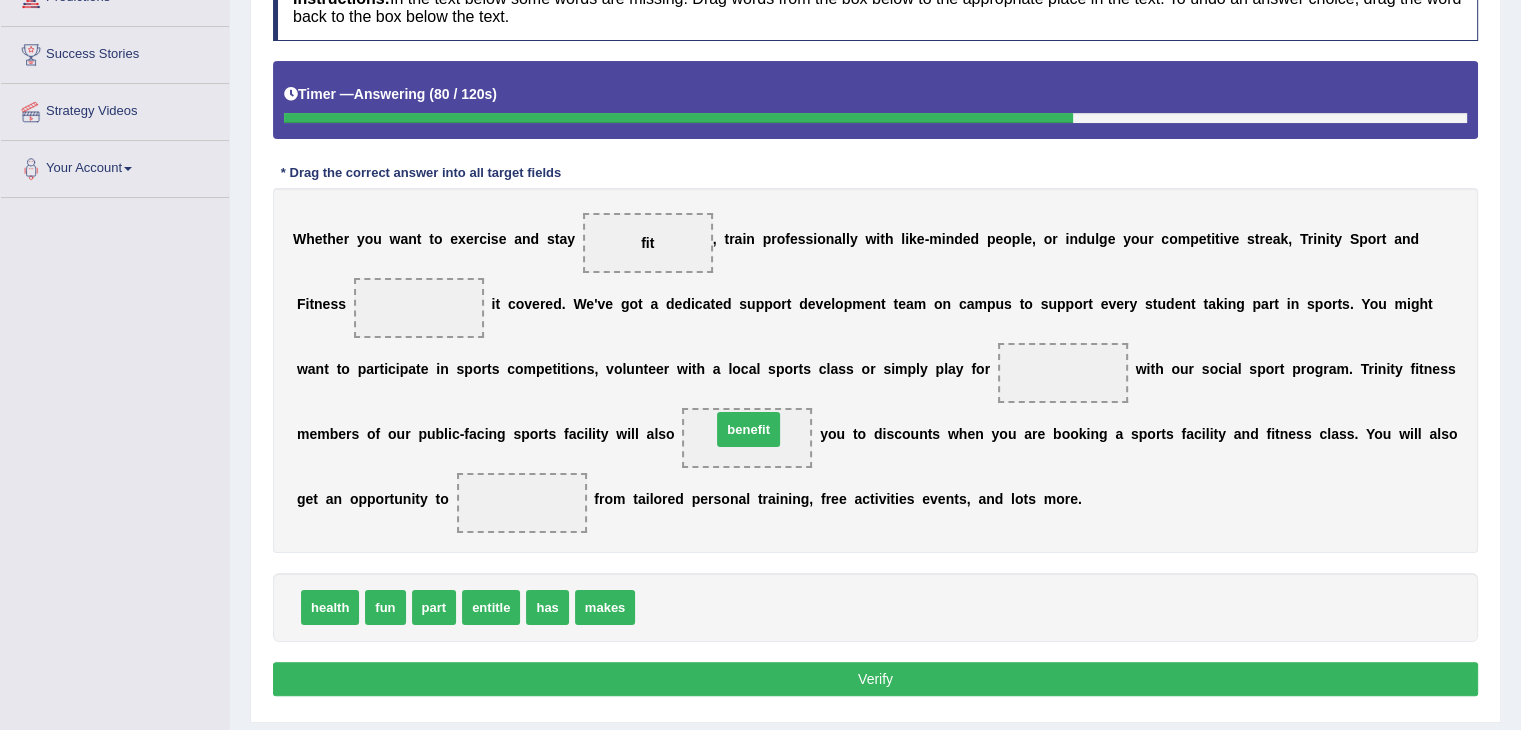 drag, startPoint x: 680, startPoint y: 604, endPoint x: 756, endPoint y: 426, distance: 193.54585 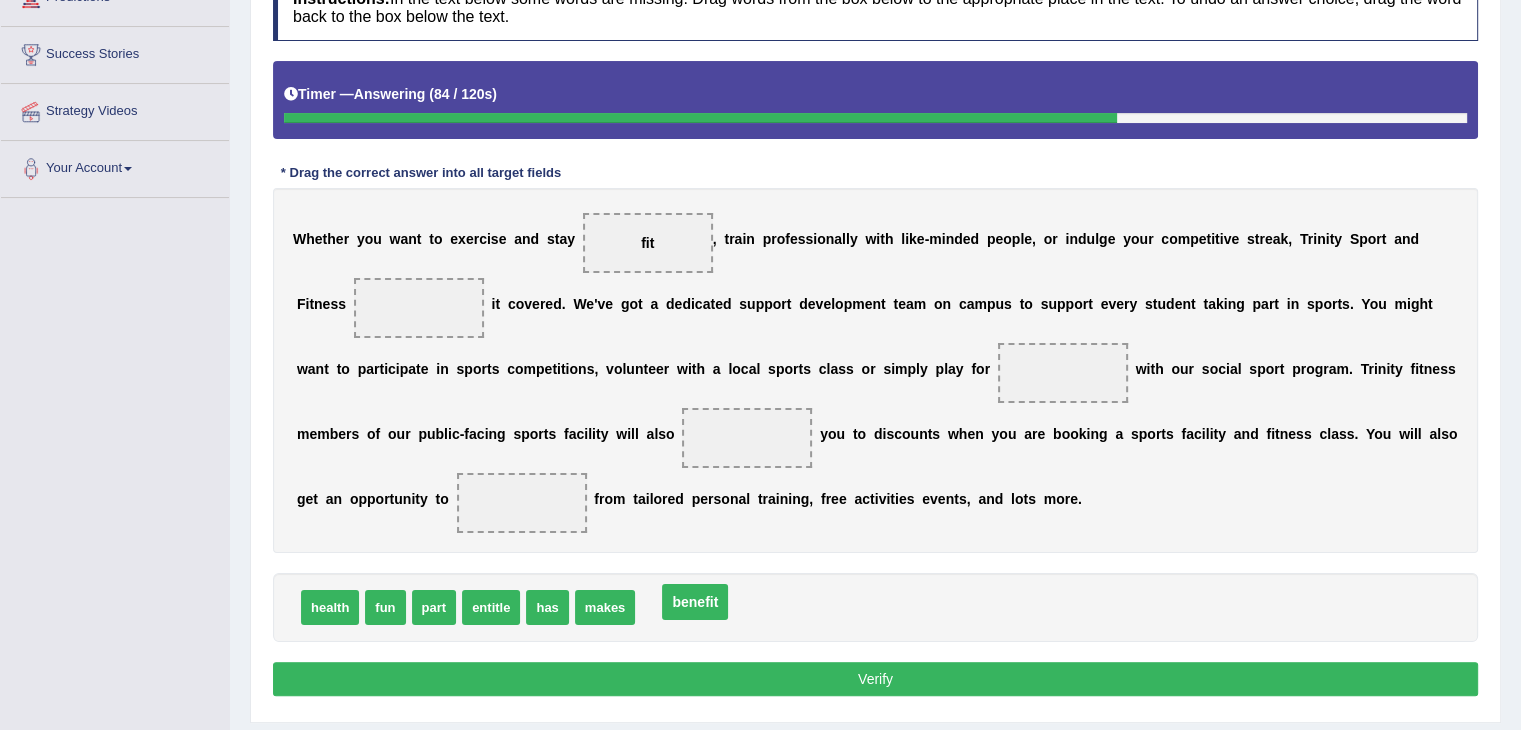 drag, startPoint x: 745, startPoint y: 429, endPoint x: 693, endPoint y: 593, distance: 172.04651 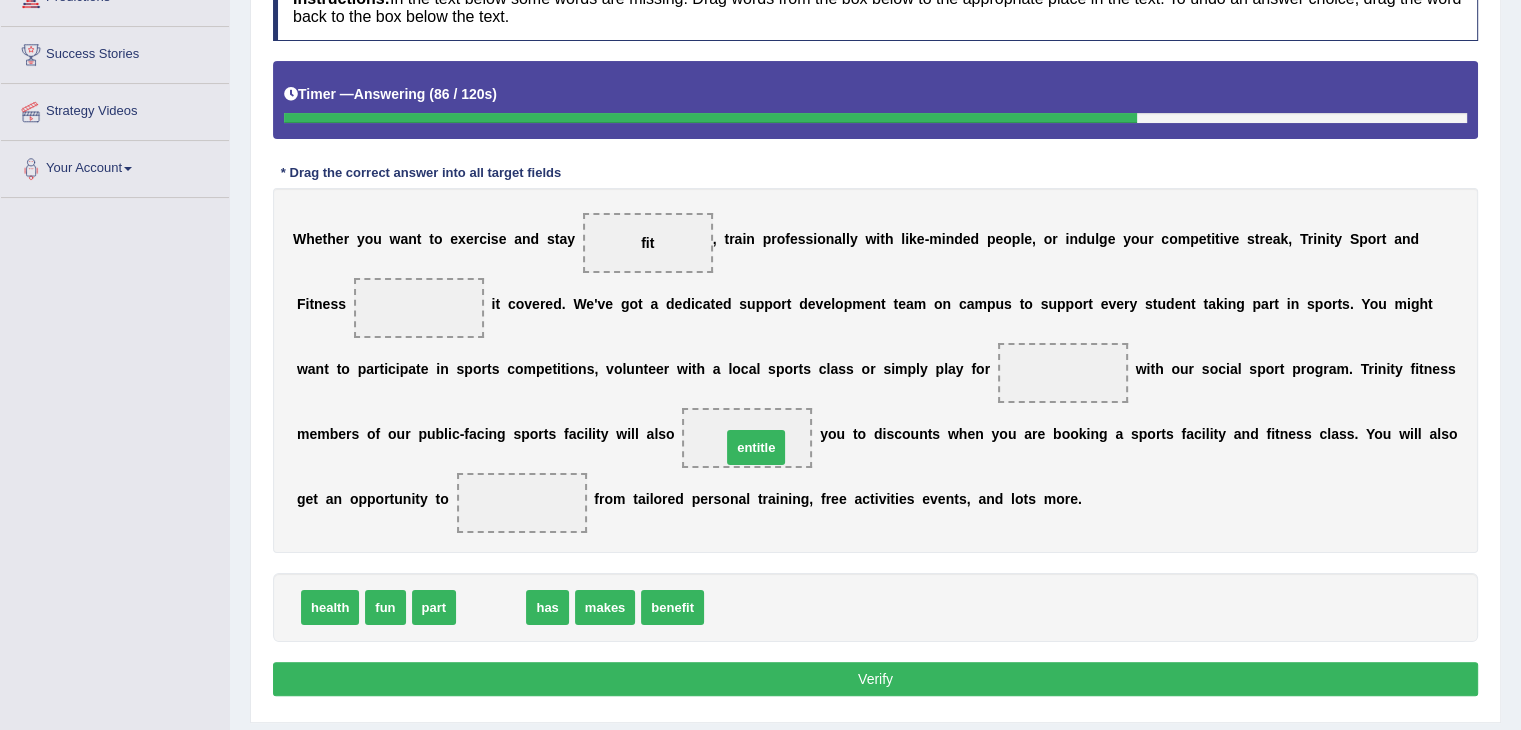 drag, startPoint x: 563, startPoint y: 551, endPoint x: 760, endPoint y: 449, distance: 221.84003 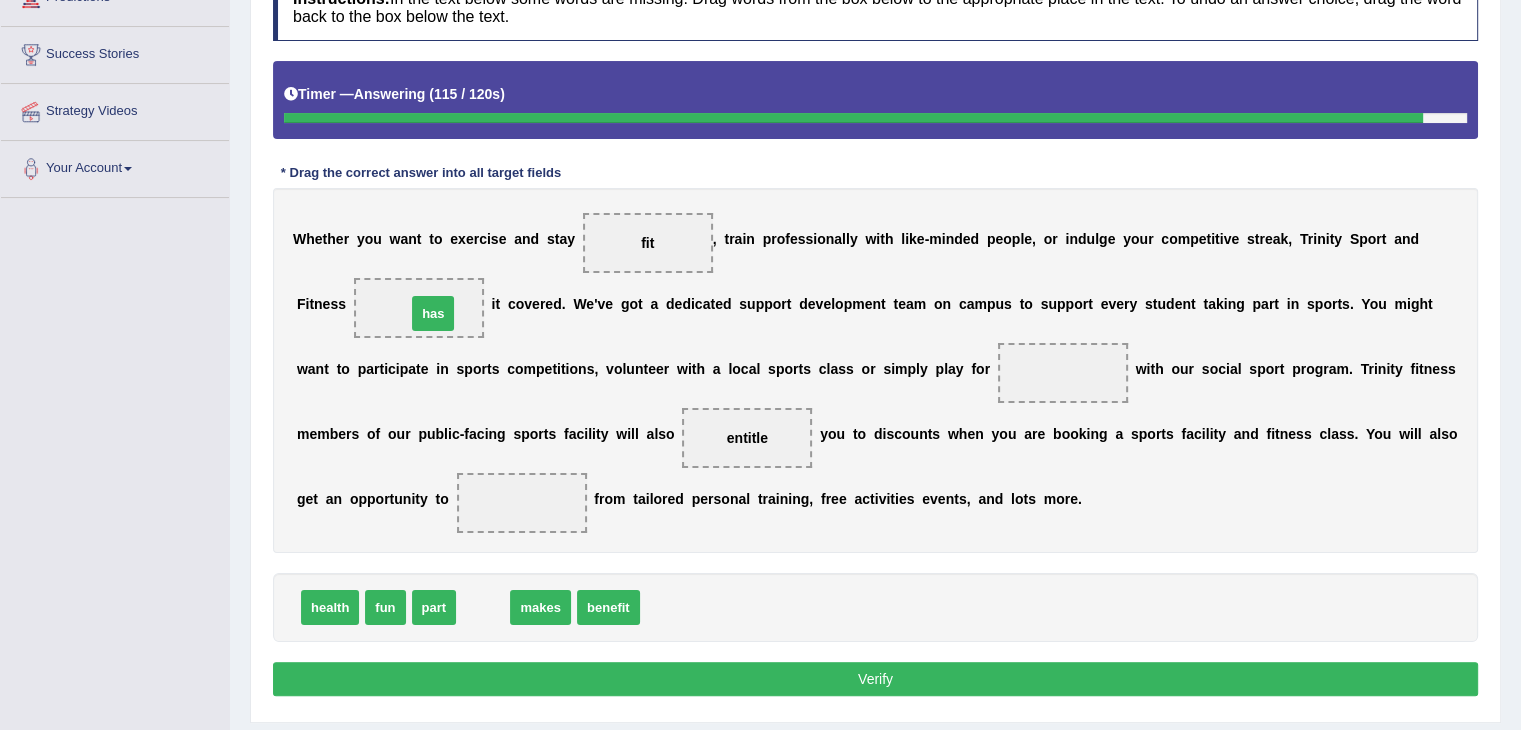 drag, startPoint x: 479, startPoint y: 593, endPoint x: 430, endPoint y: 308, distance: 289.1816 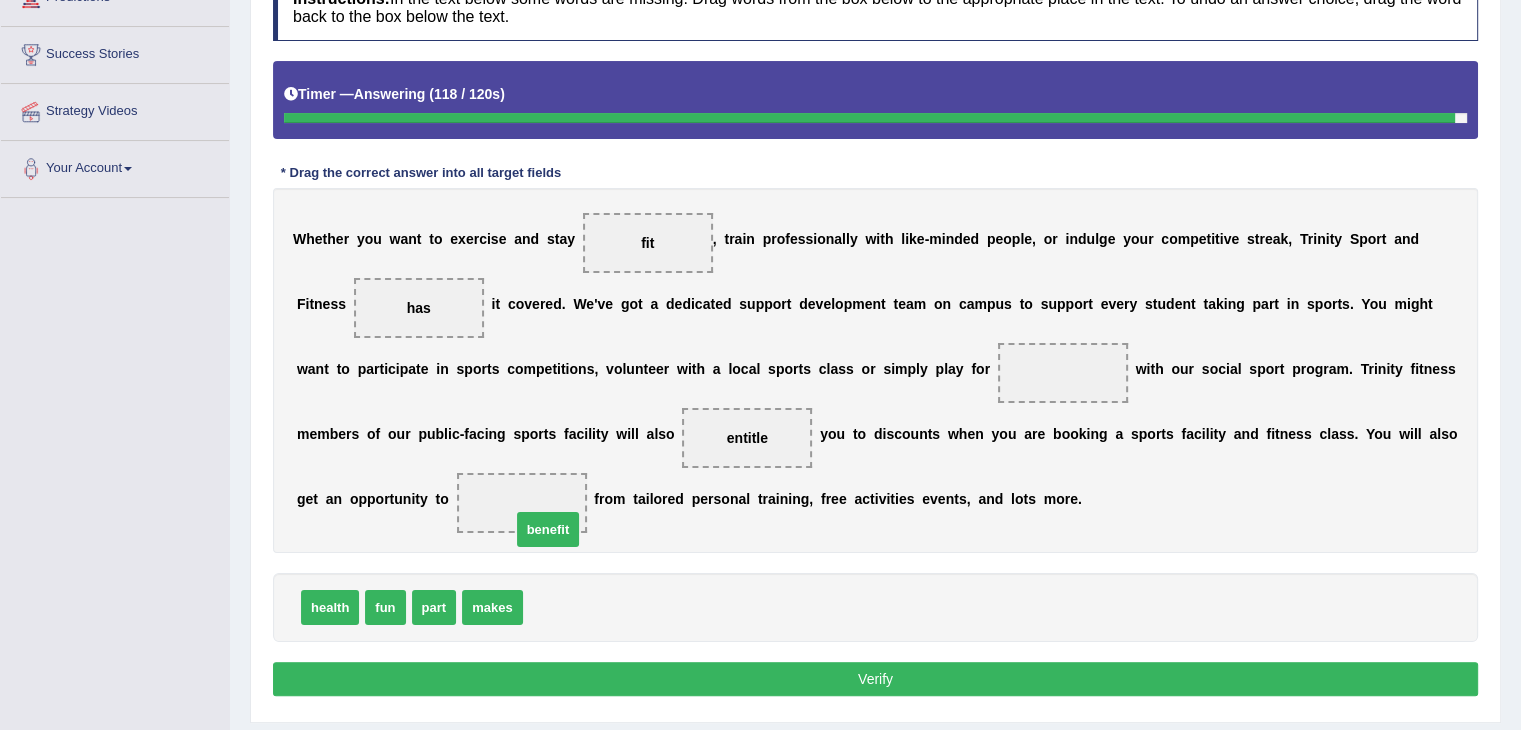 drag, startPoint x: 548, startPoint y: 602, endPoint x: 530, endPoint y: 510, distance: 93.74433 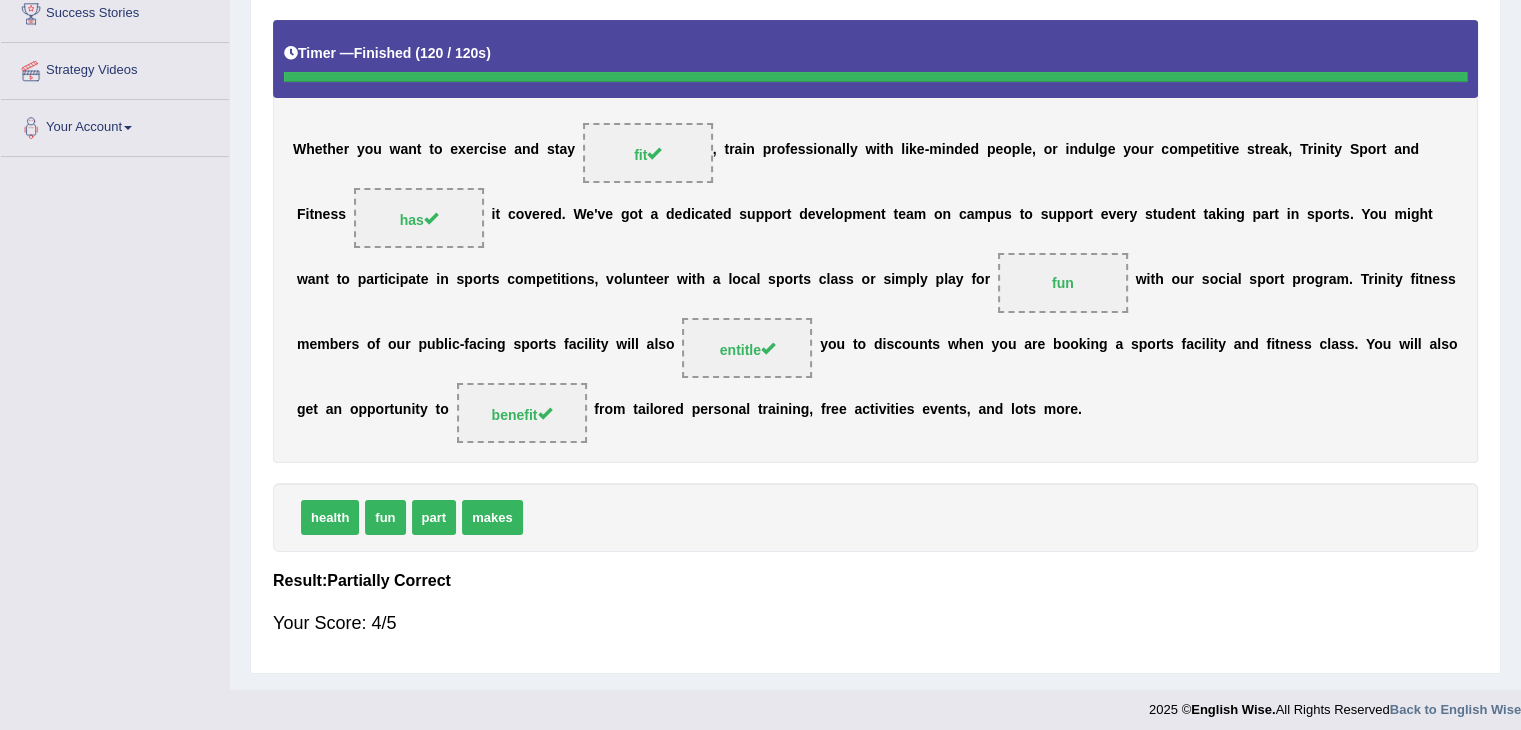 scroll, scrollTop: 348, scrollLeft: 0, axis: vertical 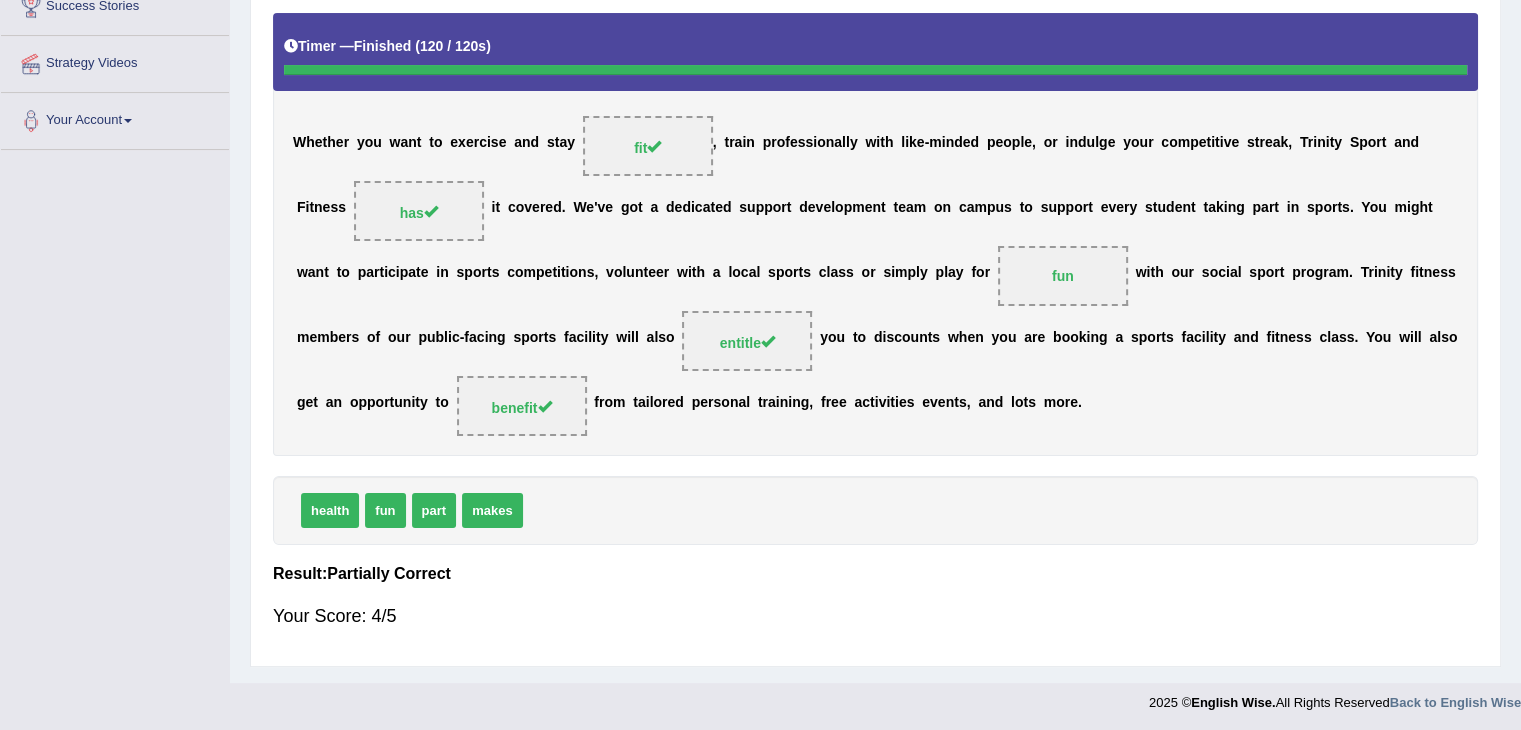 drag, startPoint x: 1058, startPoint y: 276, endPoint x: 1036, endPoint y: 298, distance: 31.112698 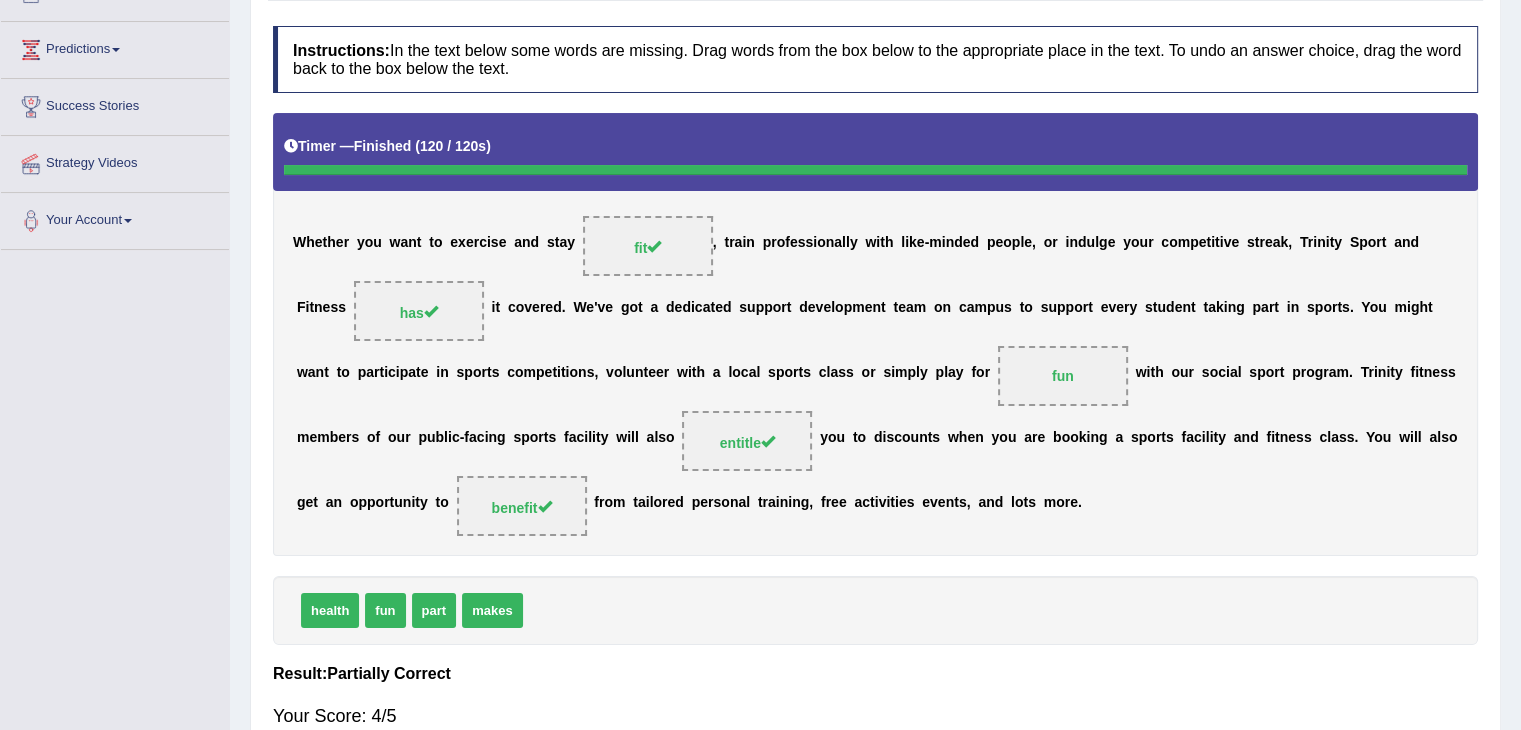 scroll, scrollTop: 348, scrollLeft: 0, axis: vertical 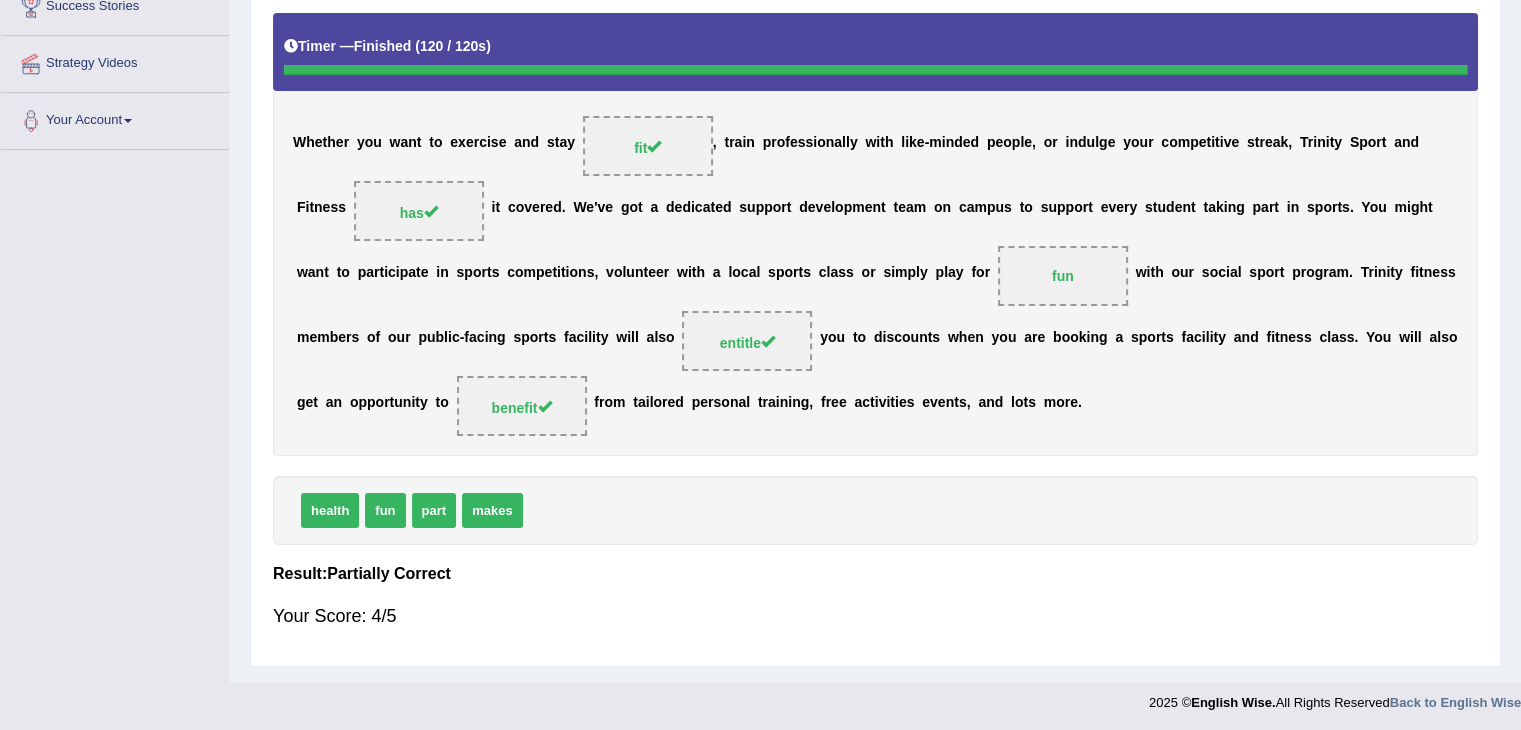drag, startPoint x: 391, startPoint y: 498, endPoint x: 732, endPoint y: 421, distance: 349.58548 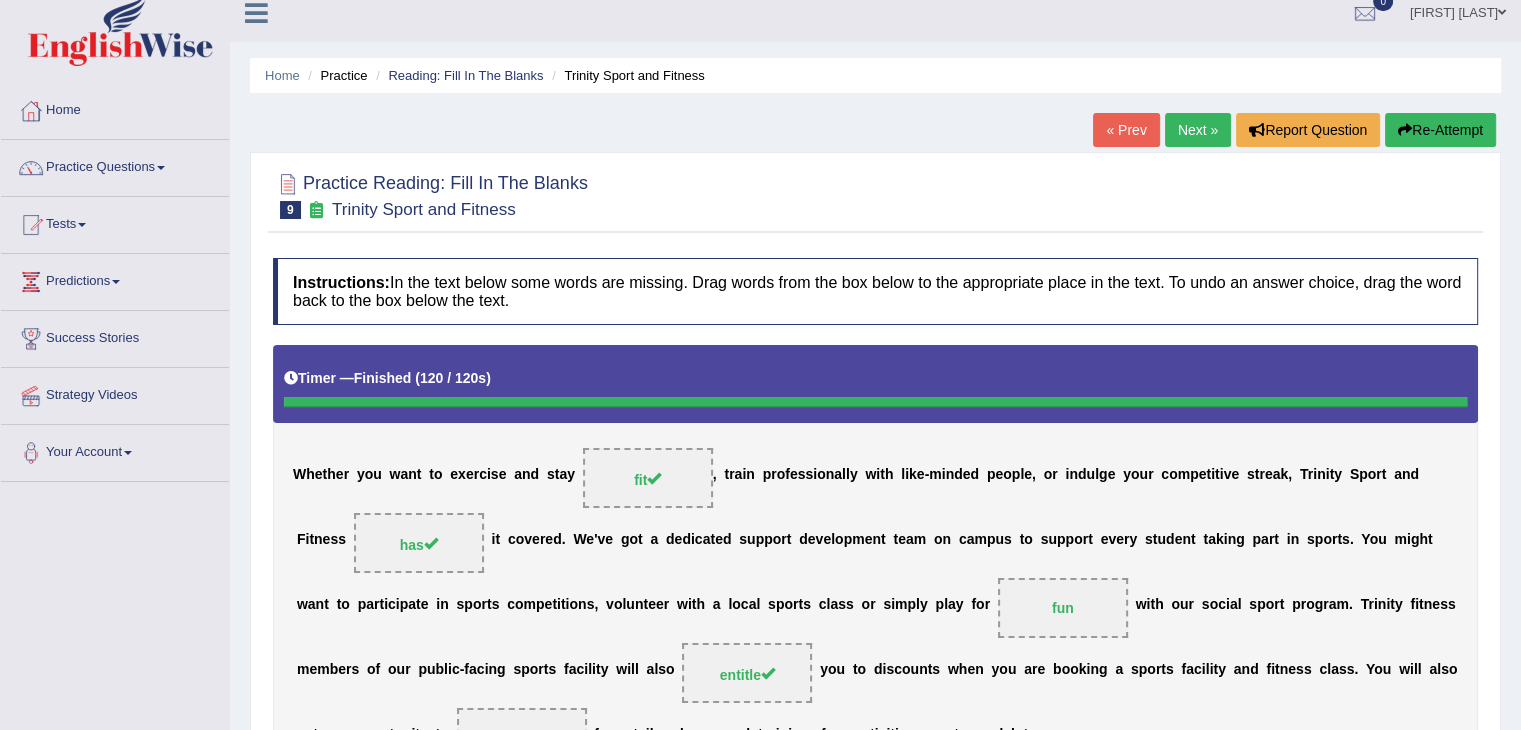 scroll, scrollTop: 0, scrollLeft: 0, axis: both 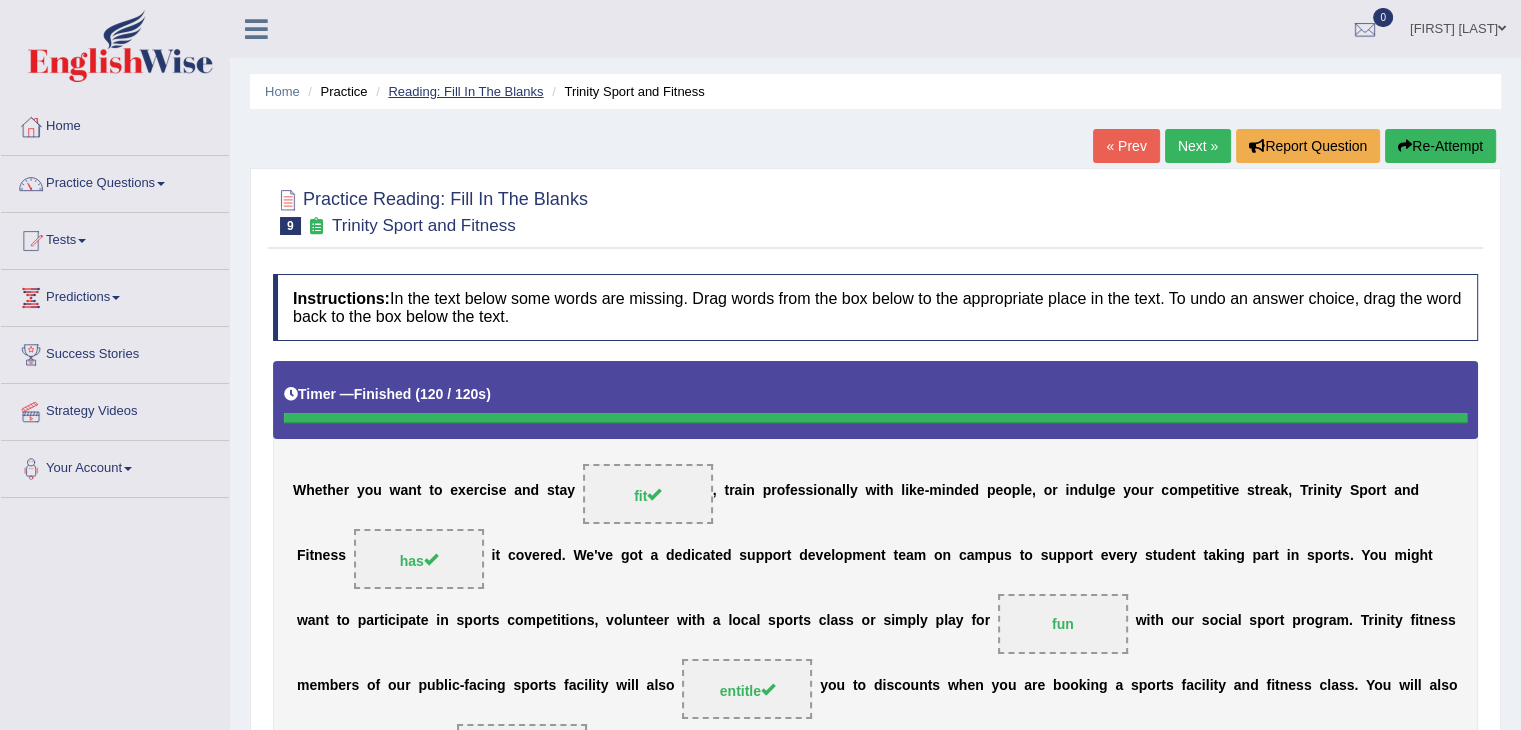 click on "Reading: Fill In The Blanks" at bounding box center (465, 91) 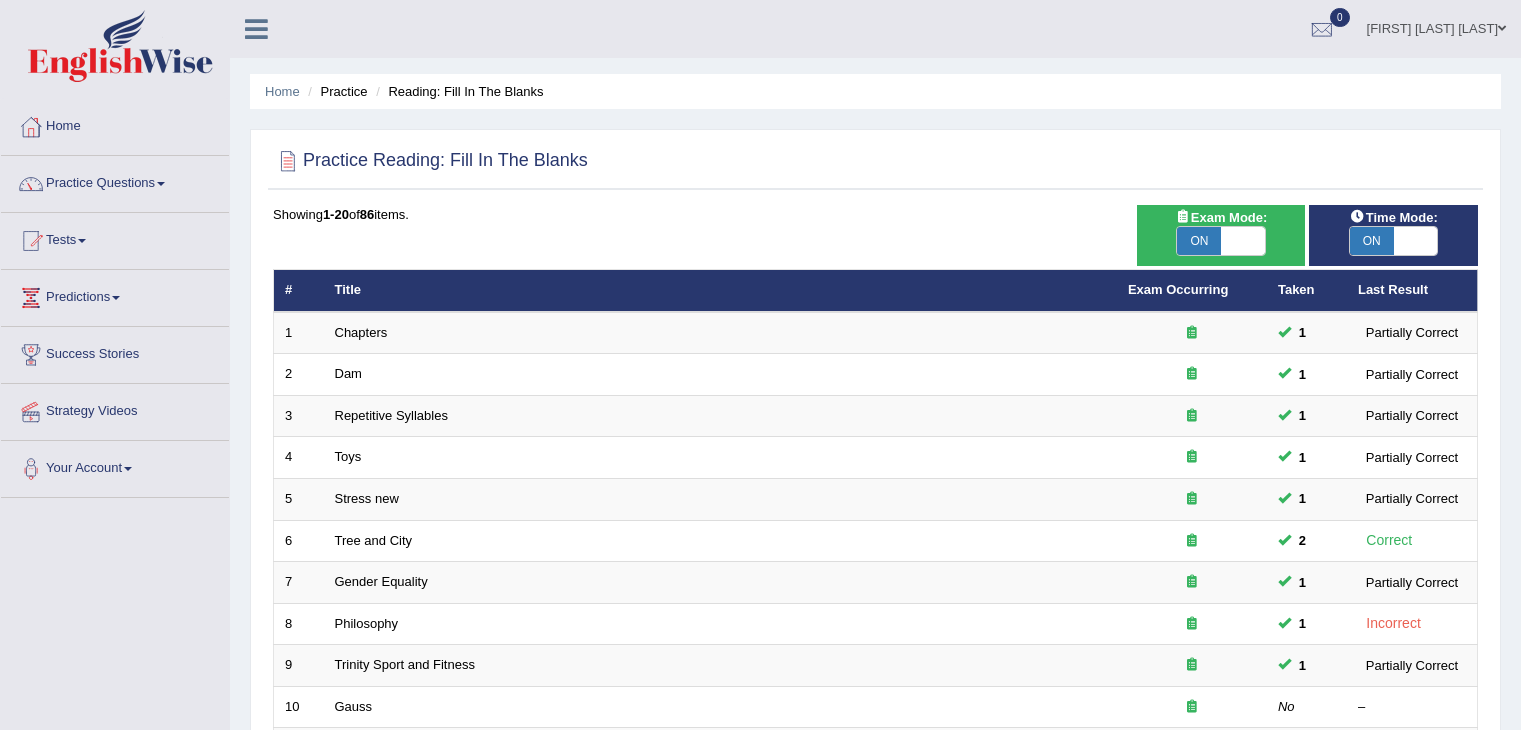 scroll, scrollTop: 300, scrollLeft: 0, axis: vertical 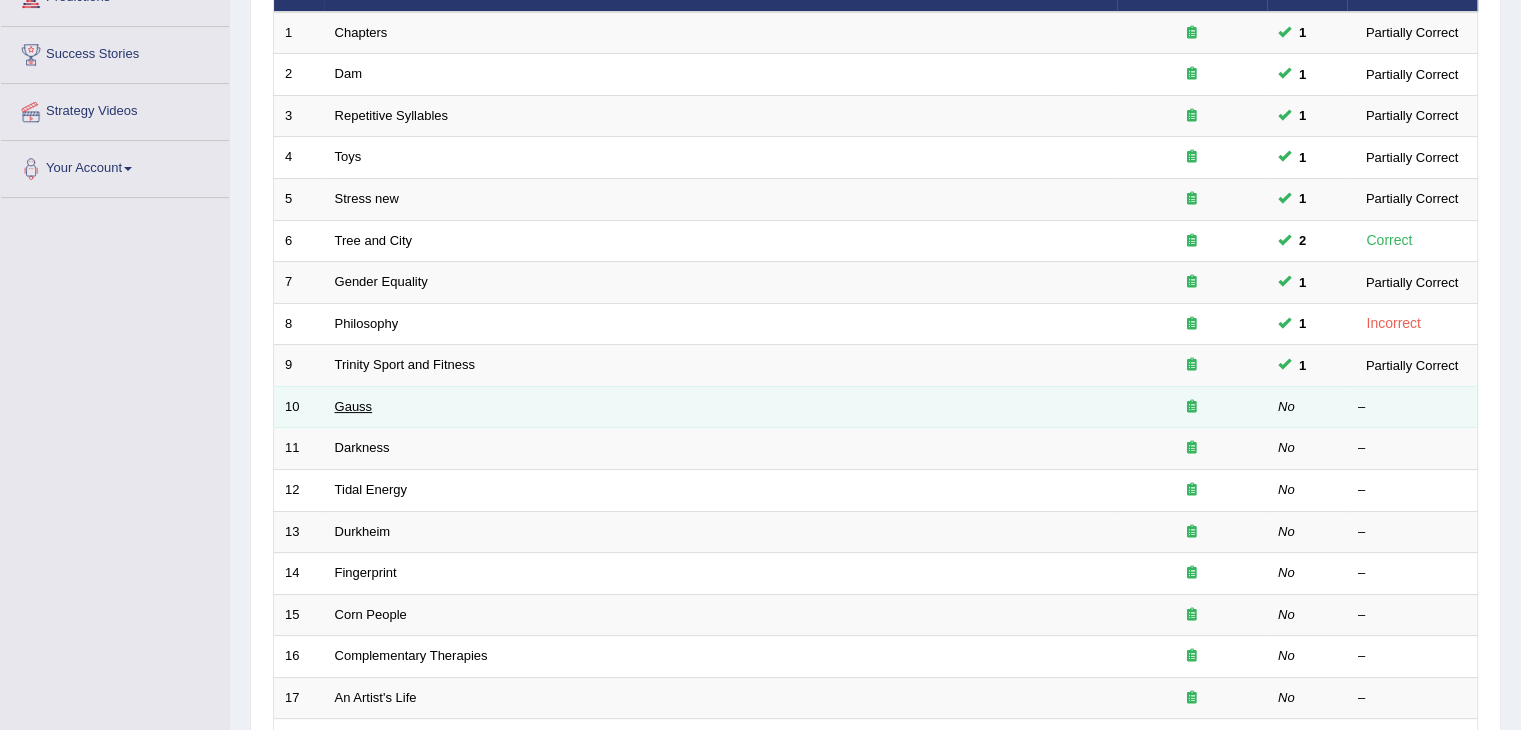 click on "Gauss" at bounding box center (354, 406) 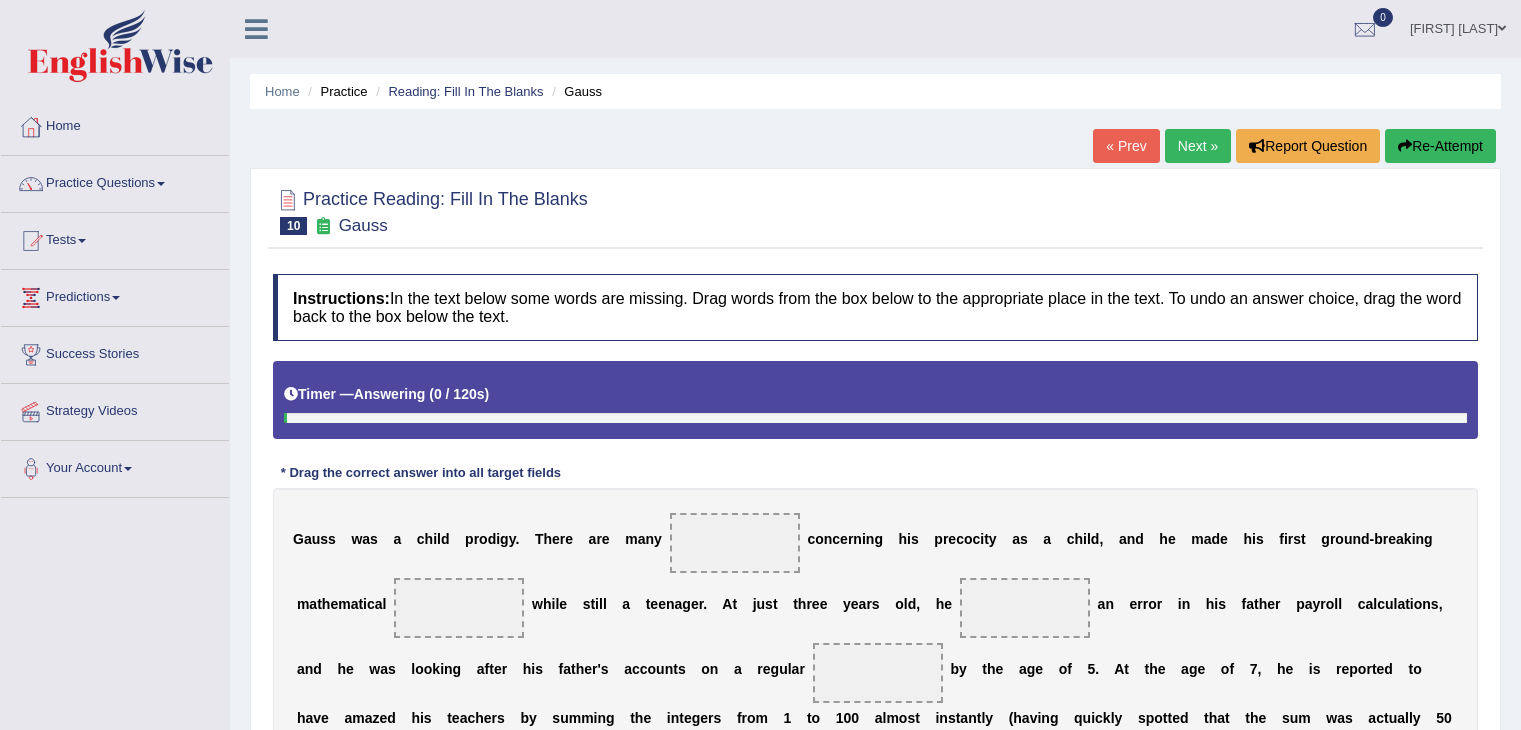scroll, scrollTop: 0, scrollLeft: 0, axis: both 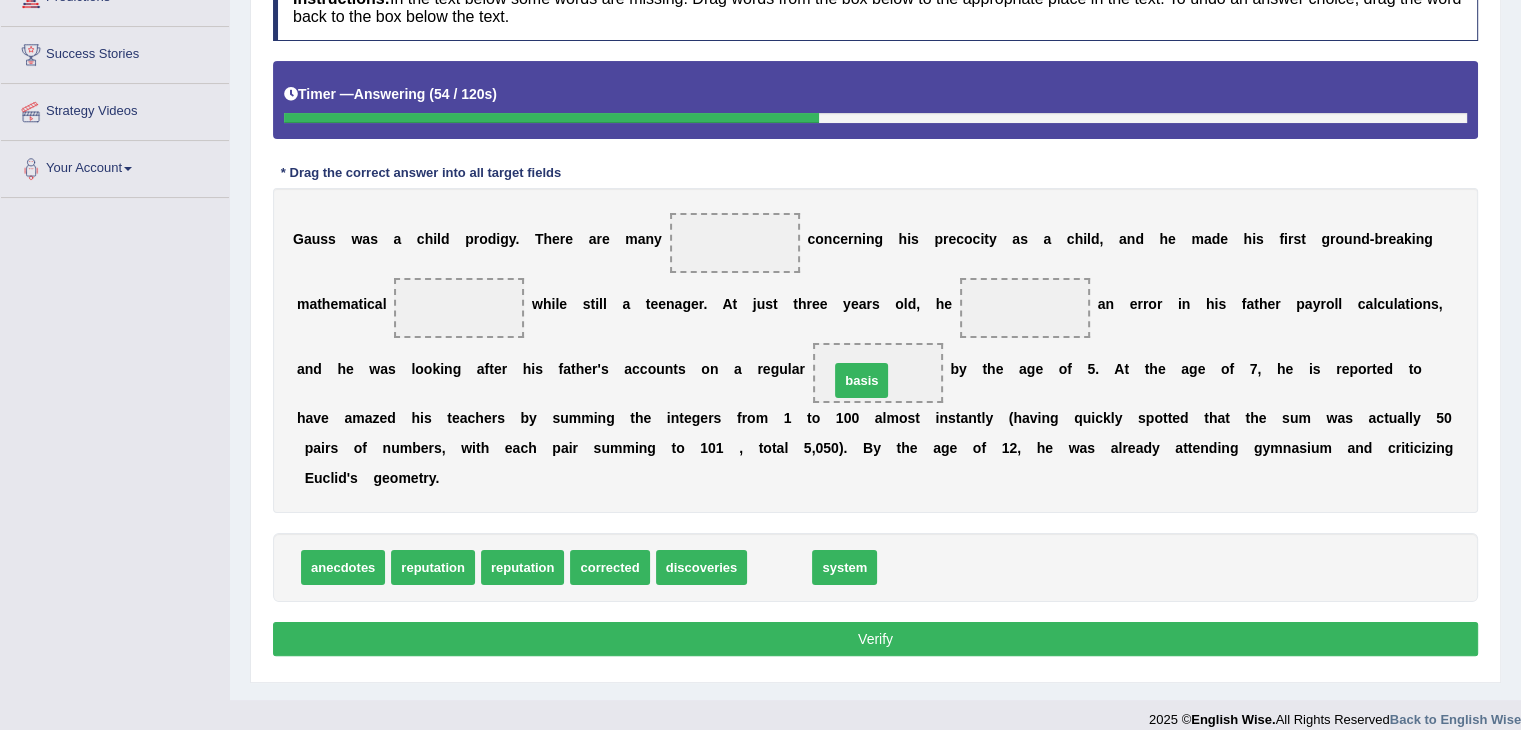 drag, startPoint x: 771, startPoint y: 558, endPoint x: 853, endPoint y: 371, distance: 204.18864 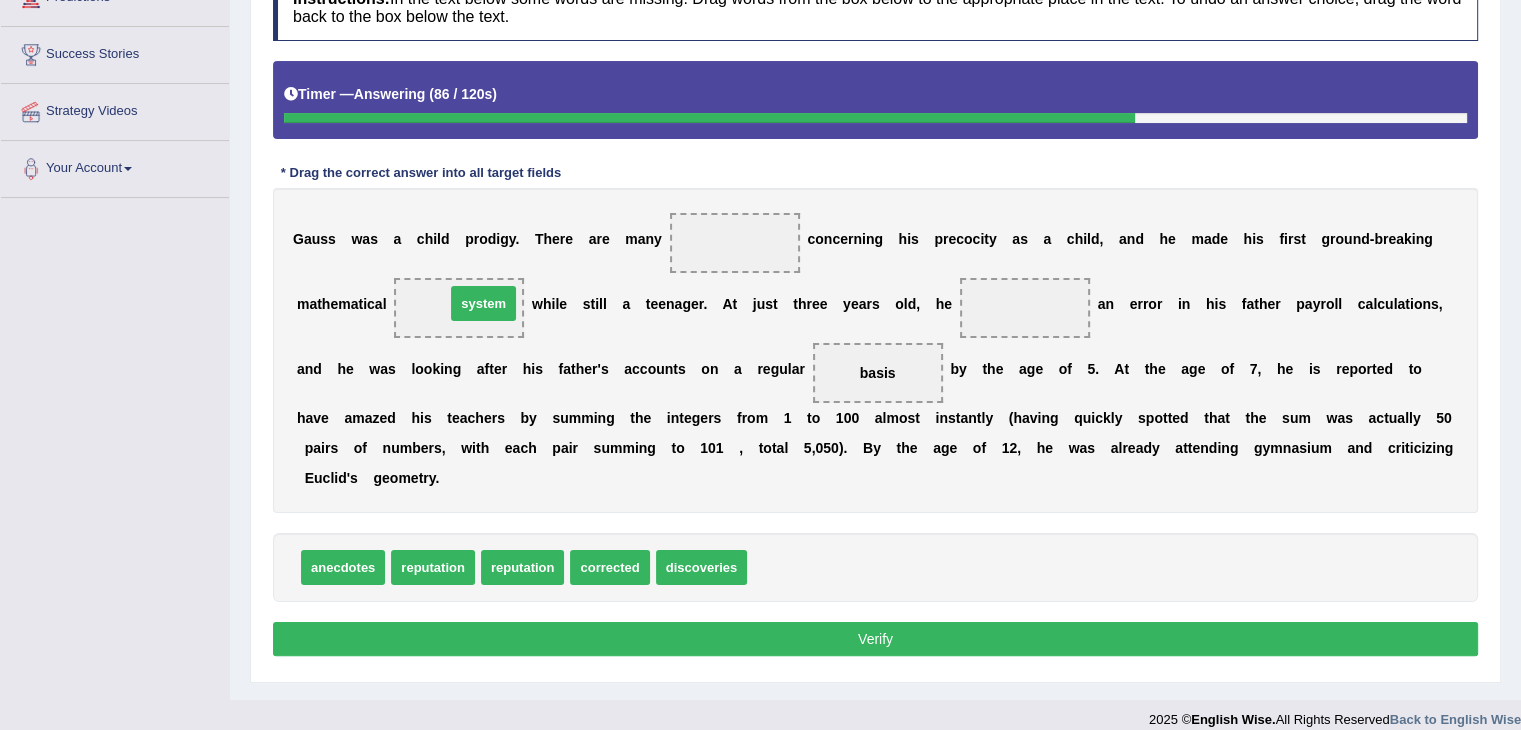 drag, startPoint x: 780, startPoint y: 566, endPoint x: 476, endPoint y: 301, distance: 403.28775 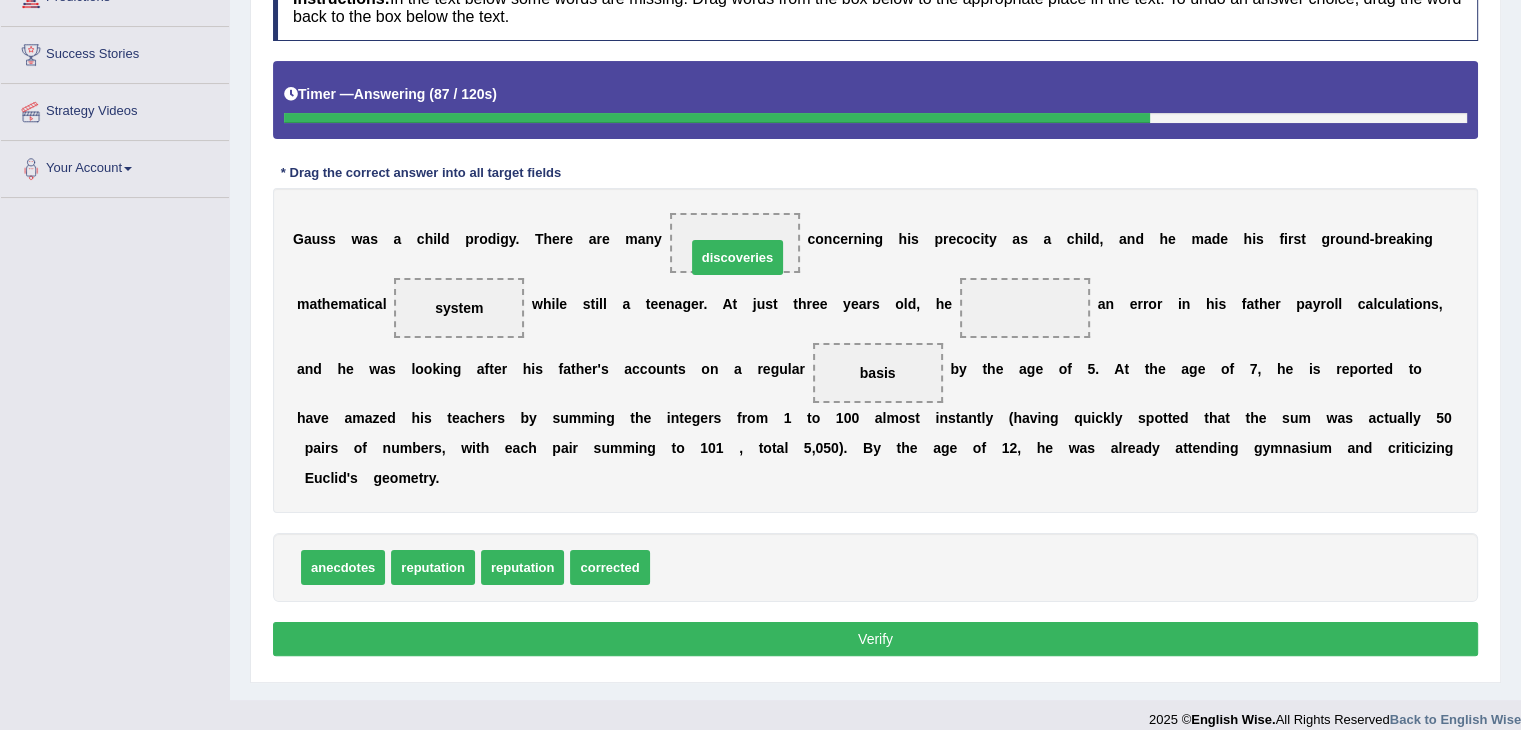 drag, startPoint x: 708, startPoint y: 556, endPoint x: 742, endPoint y: 237, distance: 320.8068 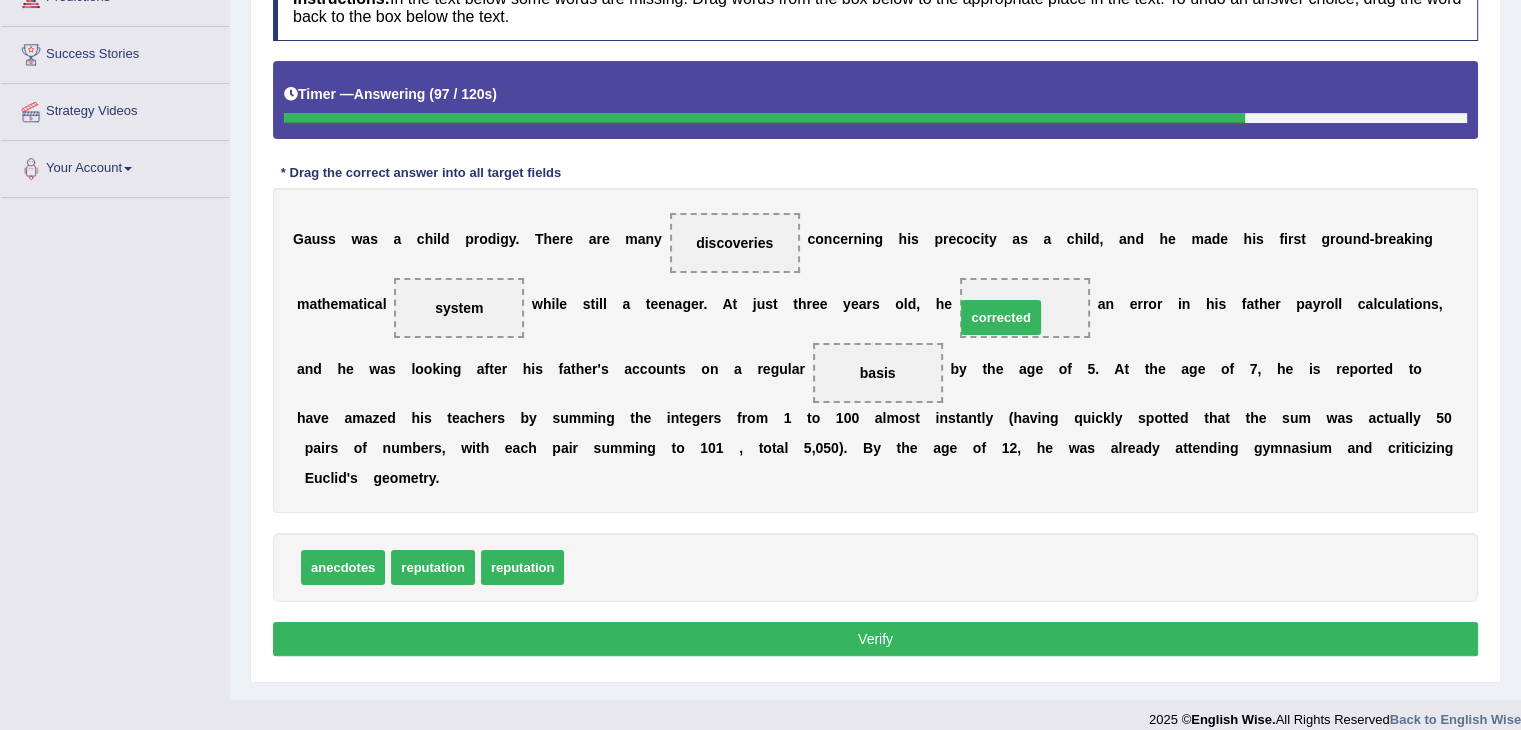 drag, startPoint x: 620, startPoint y: 561, endPoint x: 1012, endPoint y: 309, distance: 466.01288 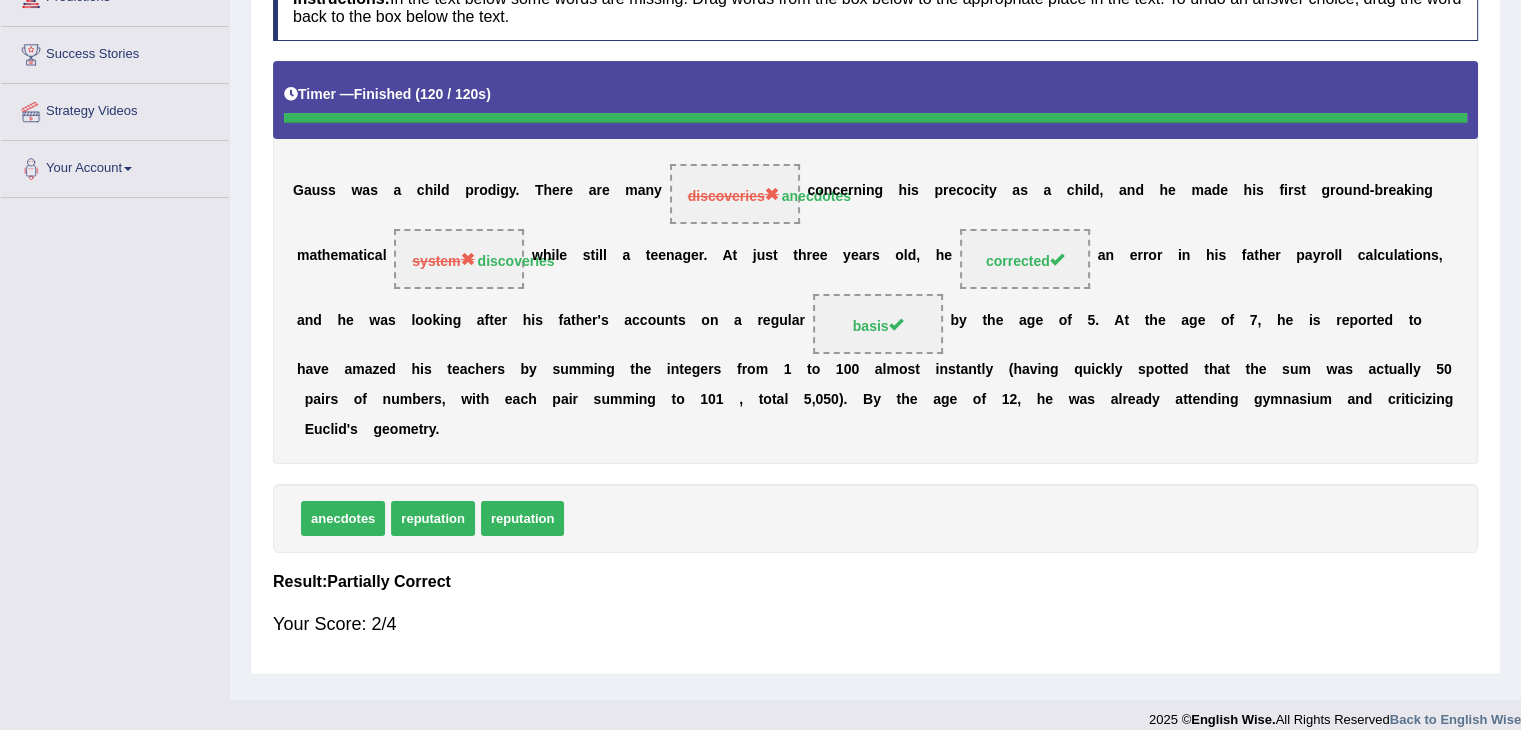 click on "Practice Reading: Fill In The Blanks
10
Gauss
Instructions:  In the text below some words are missing. Drag words from the box below to the appropriate place in the text. To undo an answer choice, drag the word back to the box below the text.
Timer —  Finished   ( 120 / 120s ) Skip * Drag the correct answer into all target fields G a u s s       w a s       a       c h i l d       p r o d i g y .       T h e r e       a r e       m a n y    discoveries anecdotes    c o n c e r n i n g       h i s       p r e c o c i t y       a s       a       c h i l d ,       a n d       h e       m a d e       h i s       f i r s t       g r o u n d - b r e a k i n g       m a t h e m a t i c a l    system discoveries    w h i l e       s t i l l       a       t e e n a g e r .       A t       j u s t       t h r e e       y e a r s       o l d ,       h e    corrected    a n" at bounding box center (875, 271) 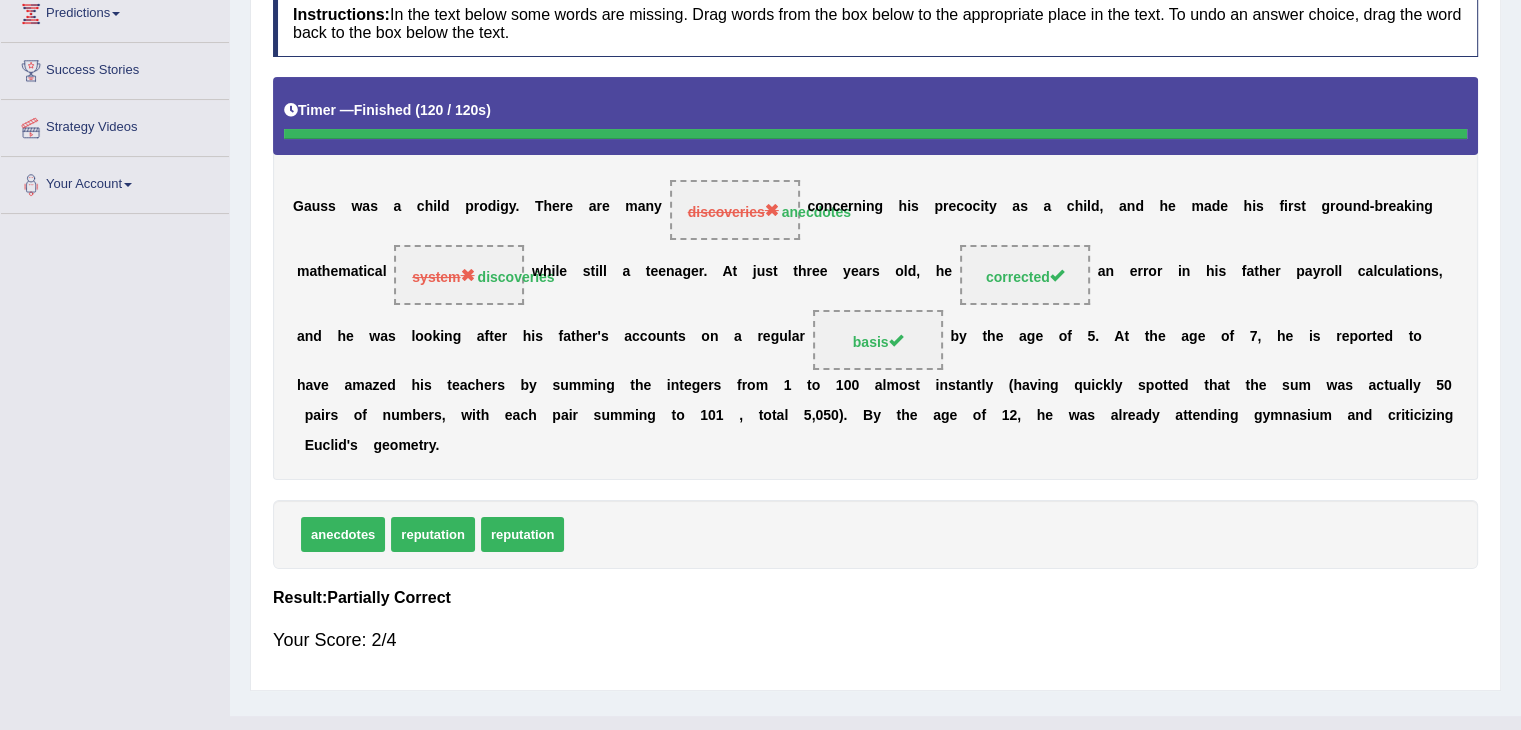scroll, scrollTop: 320, scrollLeft: 0, axis: vertical 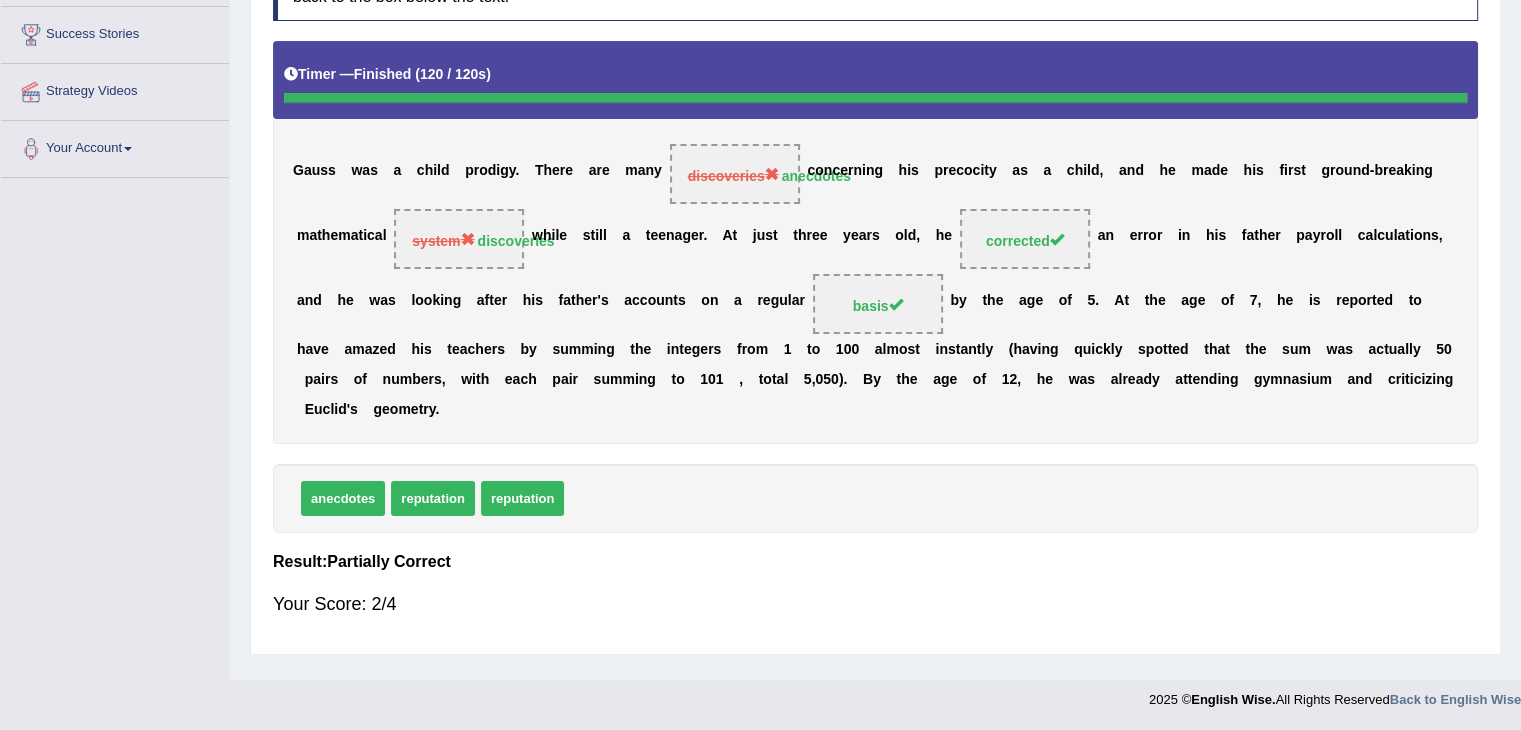 click on "anecdotes" at bounding box center (343, 498) 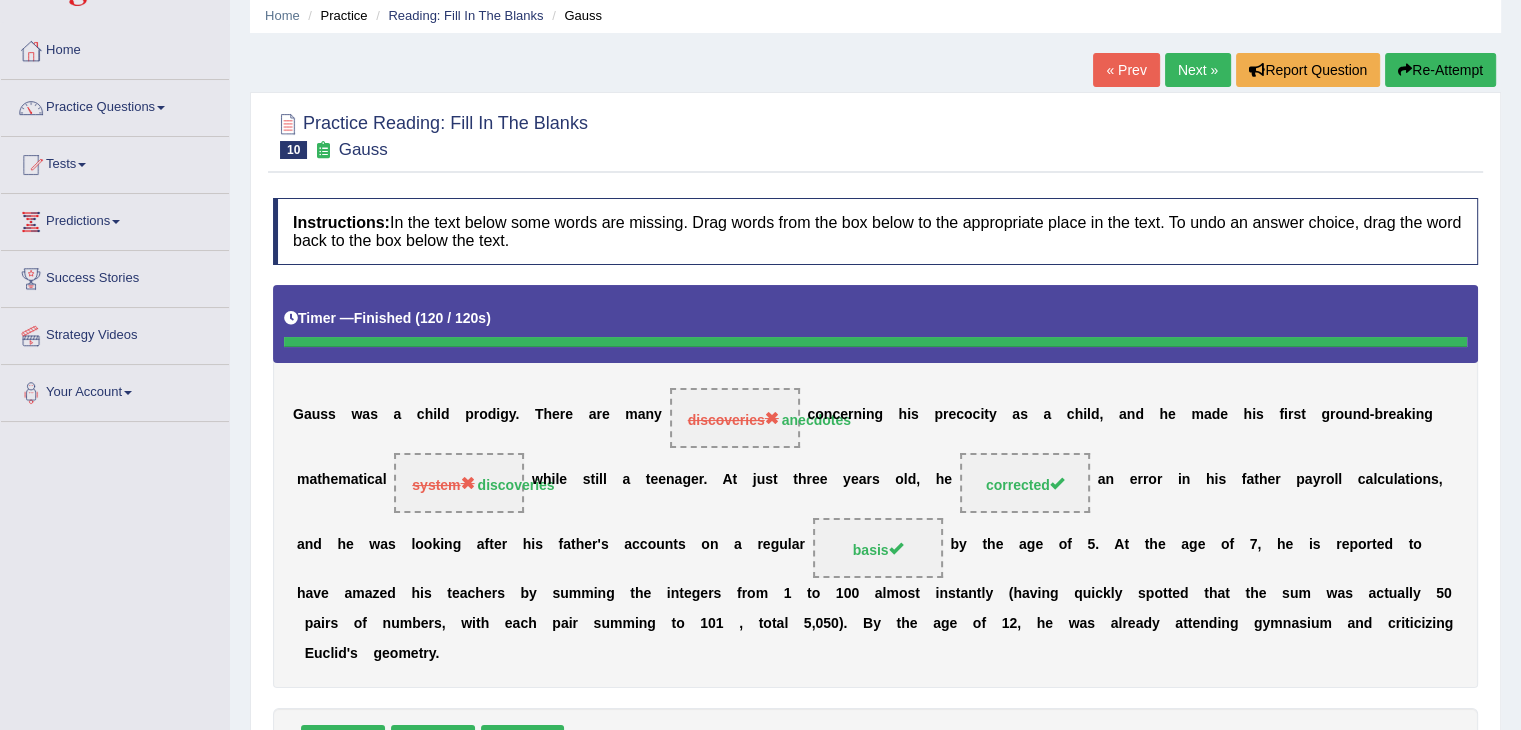 scroll, scrollTop: 0, scrollLeft: 0, axis: both 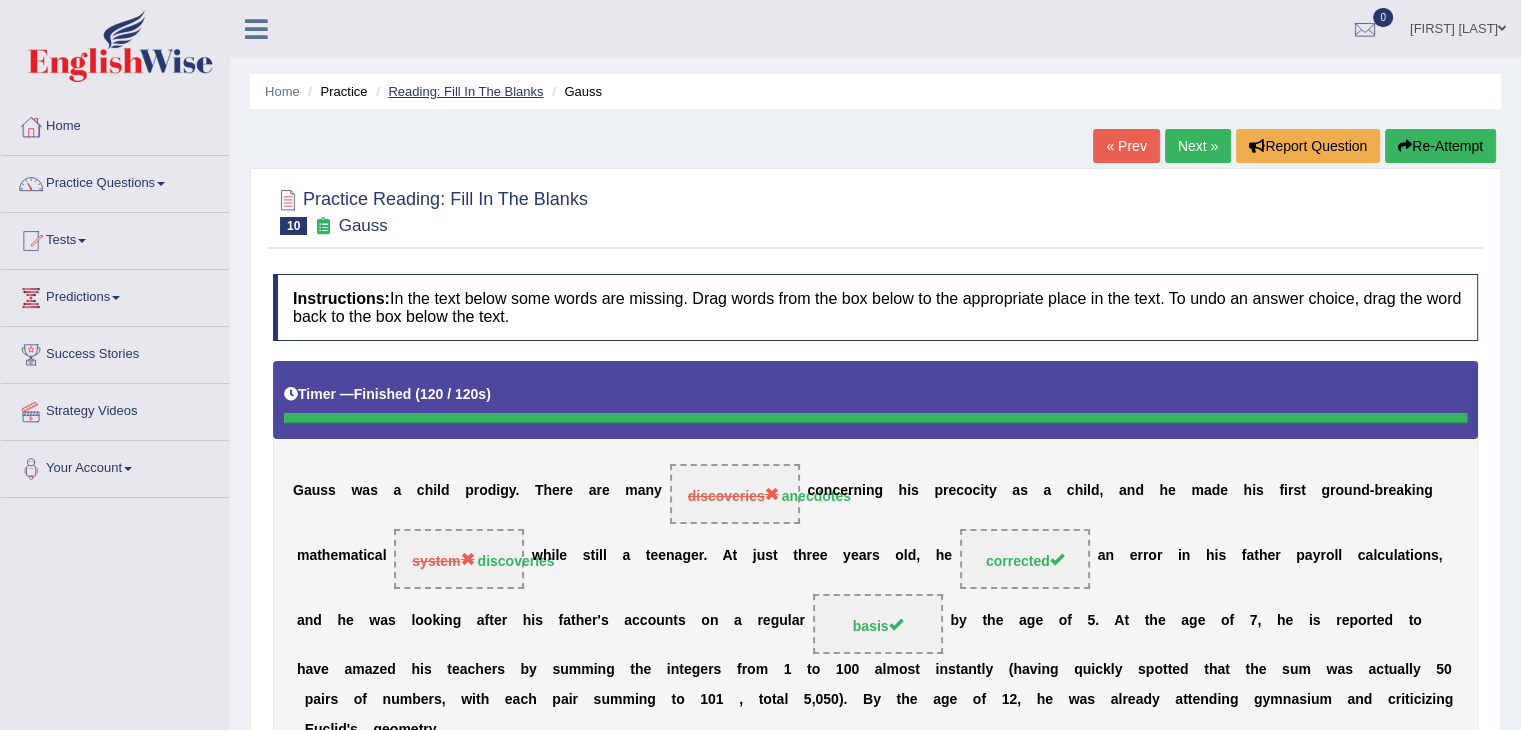 click on "Reading: Fill In The Blanks" at bounding box center [465, 91] 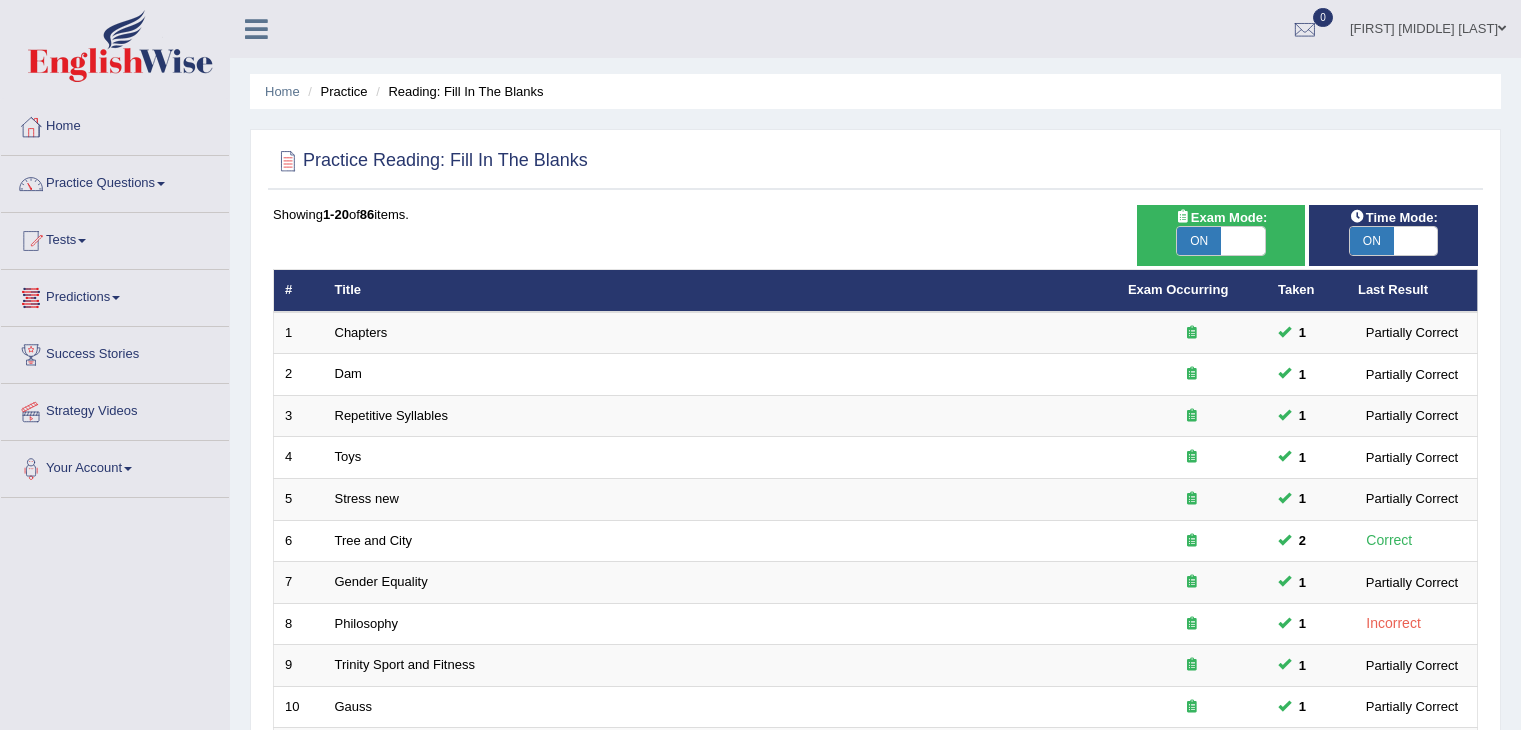 scroll, scrollTop: 200, scrollLeft: 0, axis: vertical 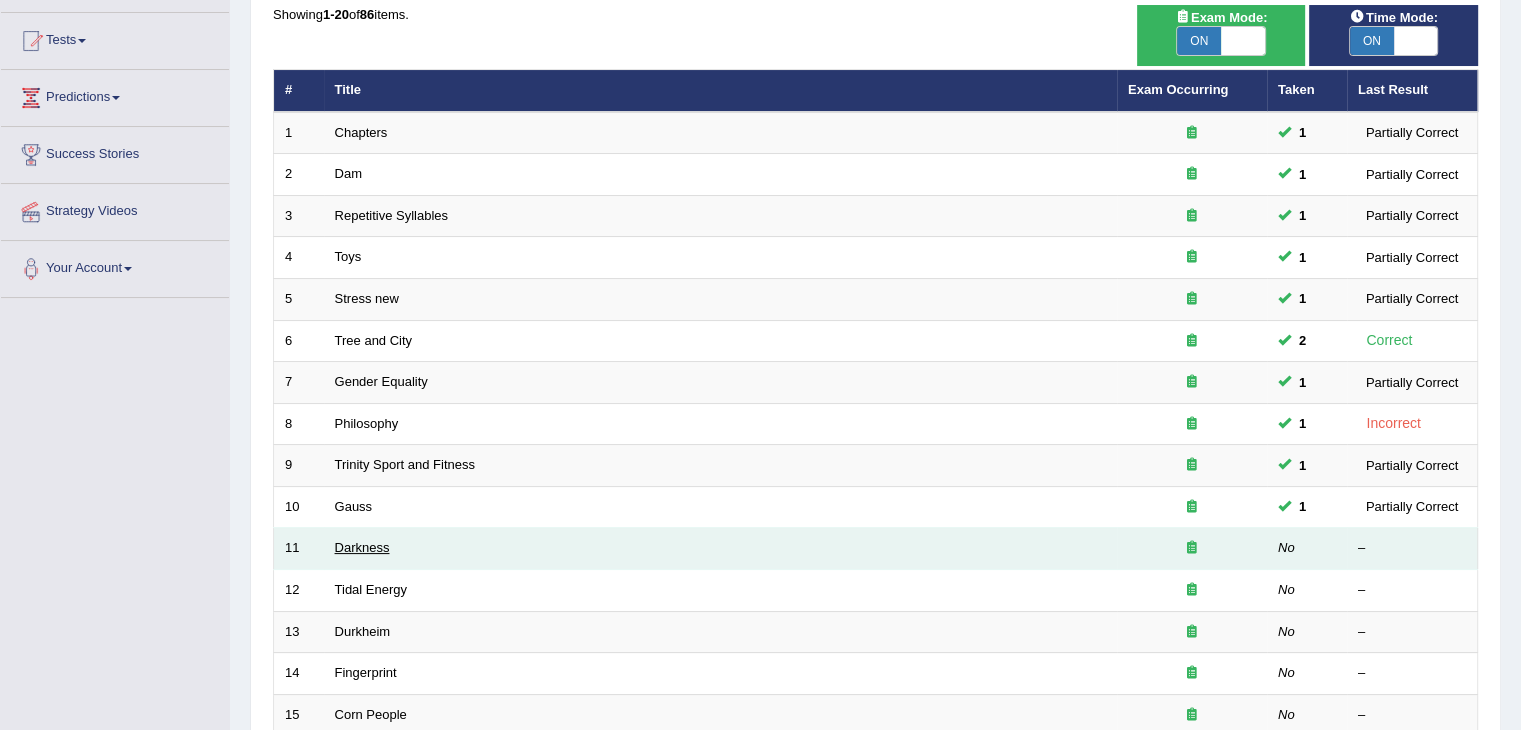 click on "Darkness" at bounding box center (362, 547) 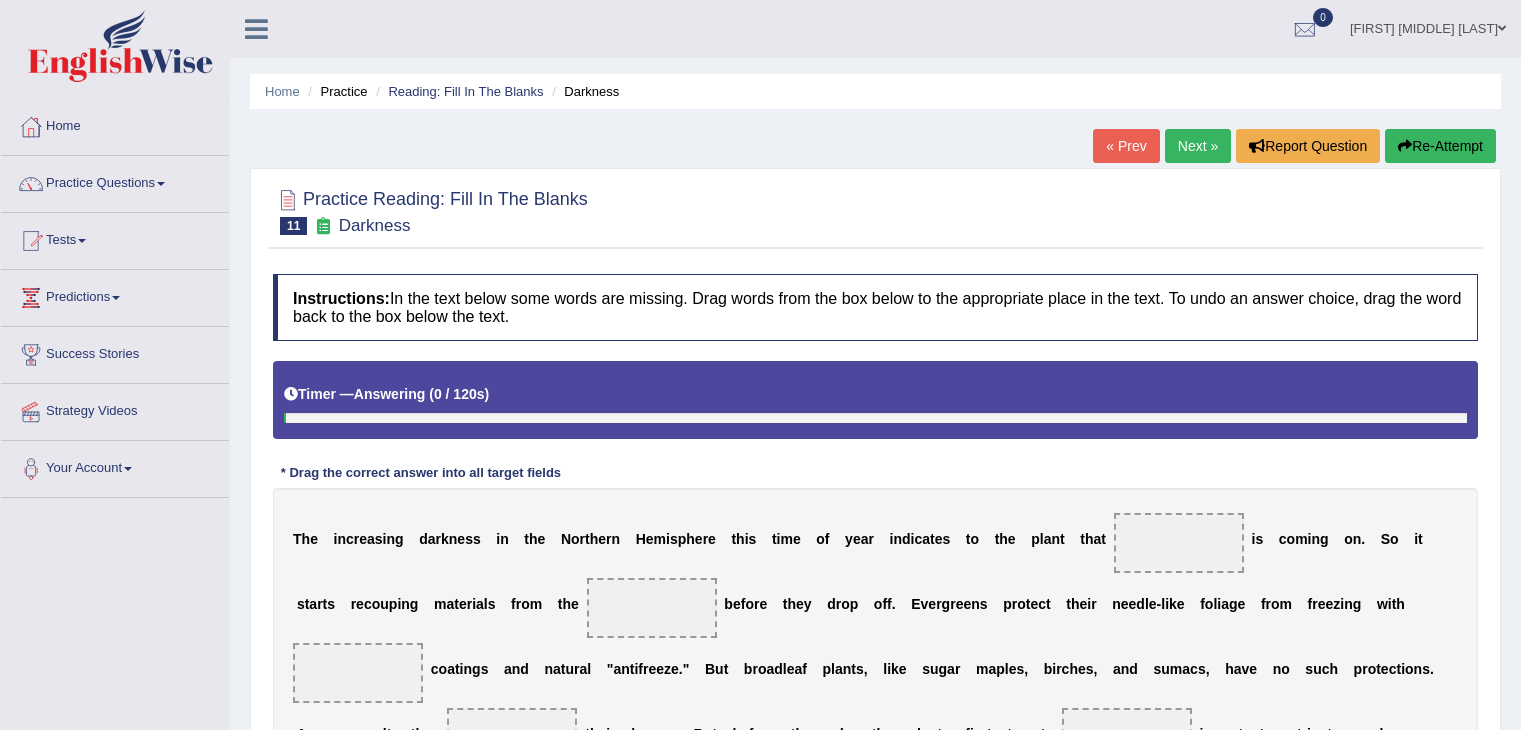 scroll, scrollTop: 0, scrollLeft: 0, axis: both 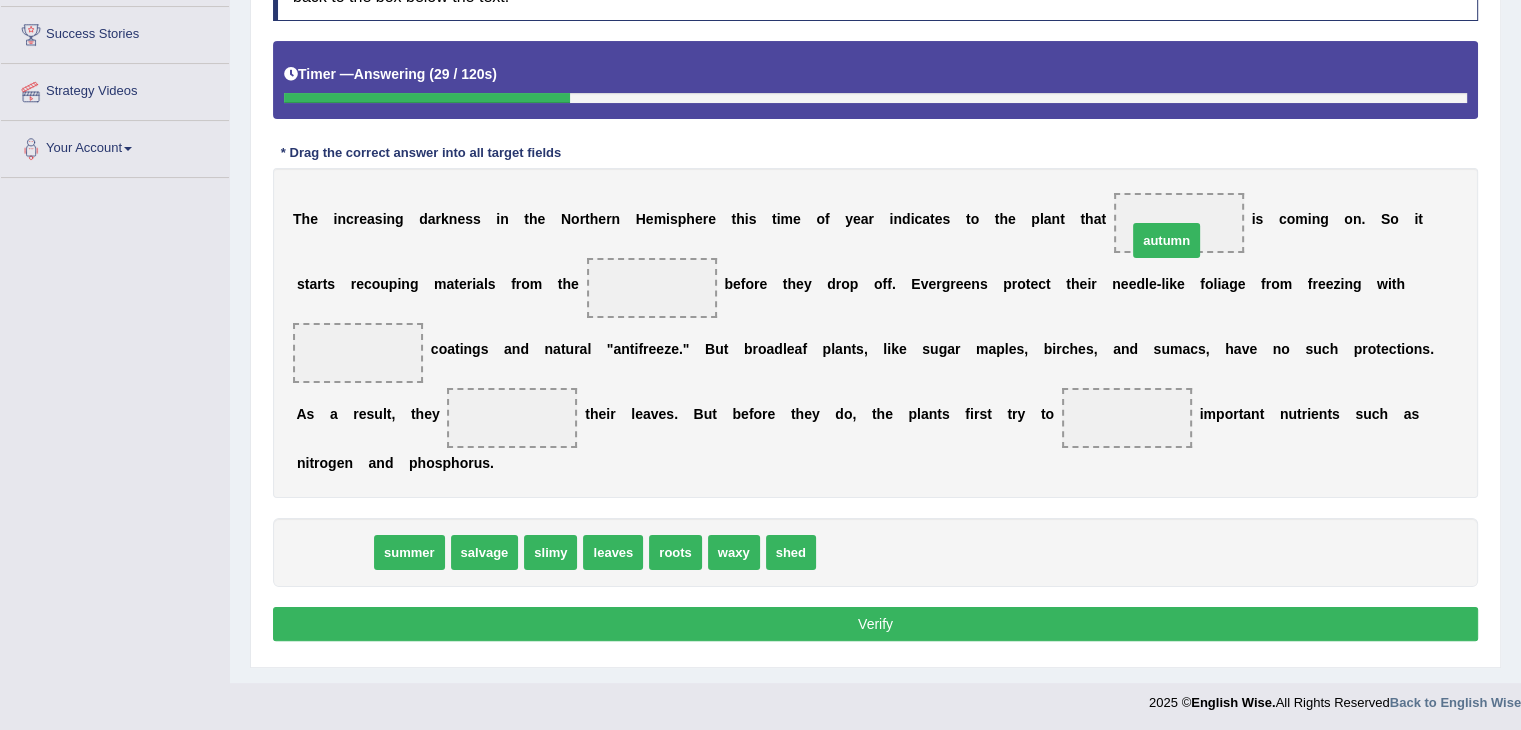 drag, startPoint x: 421, startPoint y: 514, endPoint x: 1164, endPoint y: 225, distance: 797.22644 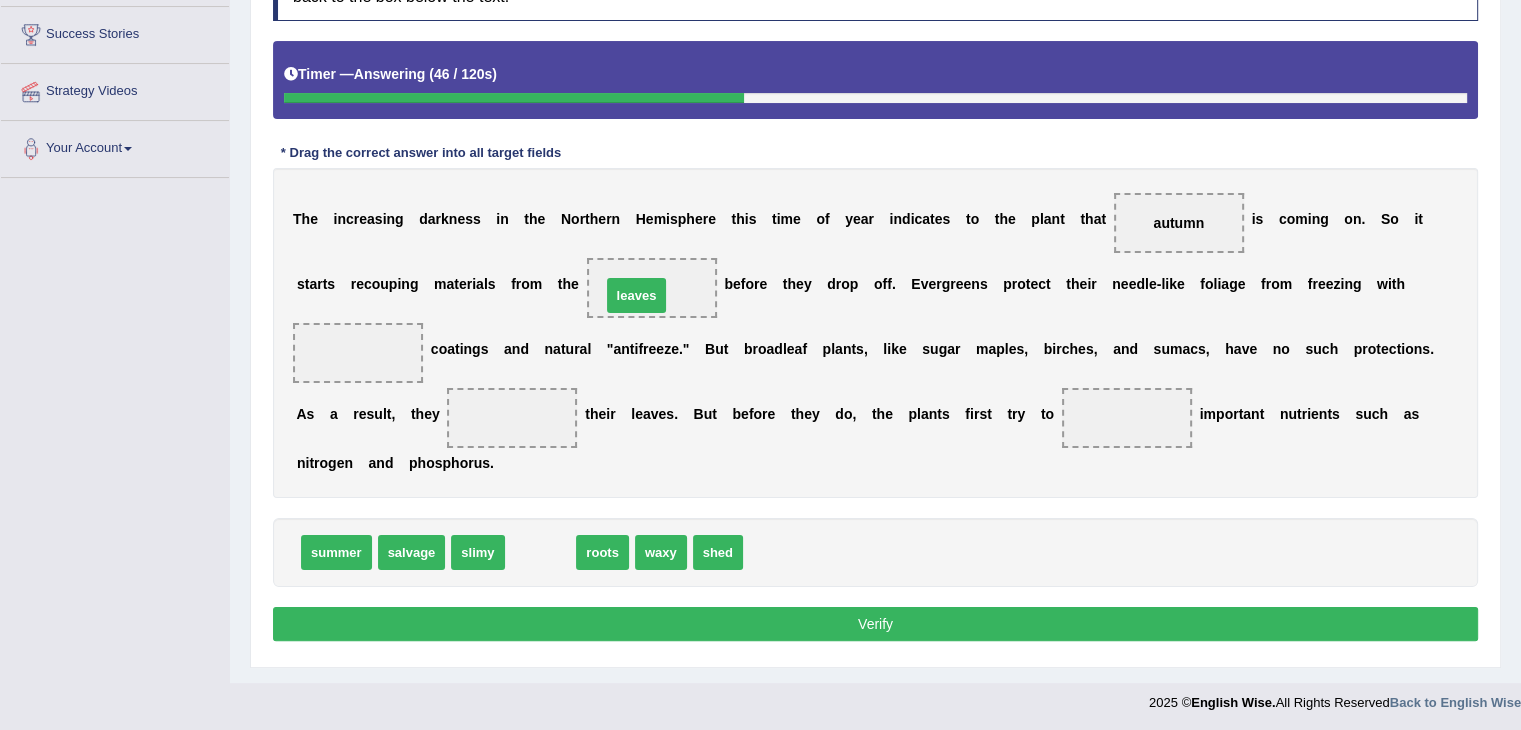 drag, startPoint x: 547, startPoint y: 529, endPoint x: 638, endPoint y: 286, distance: 259.48026 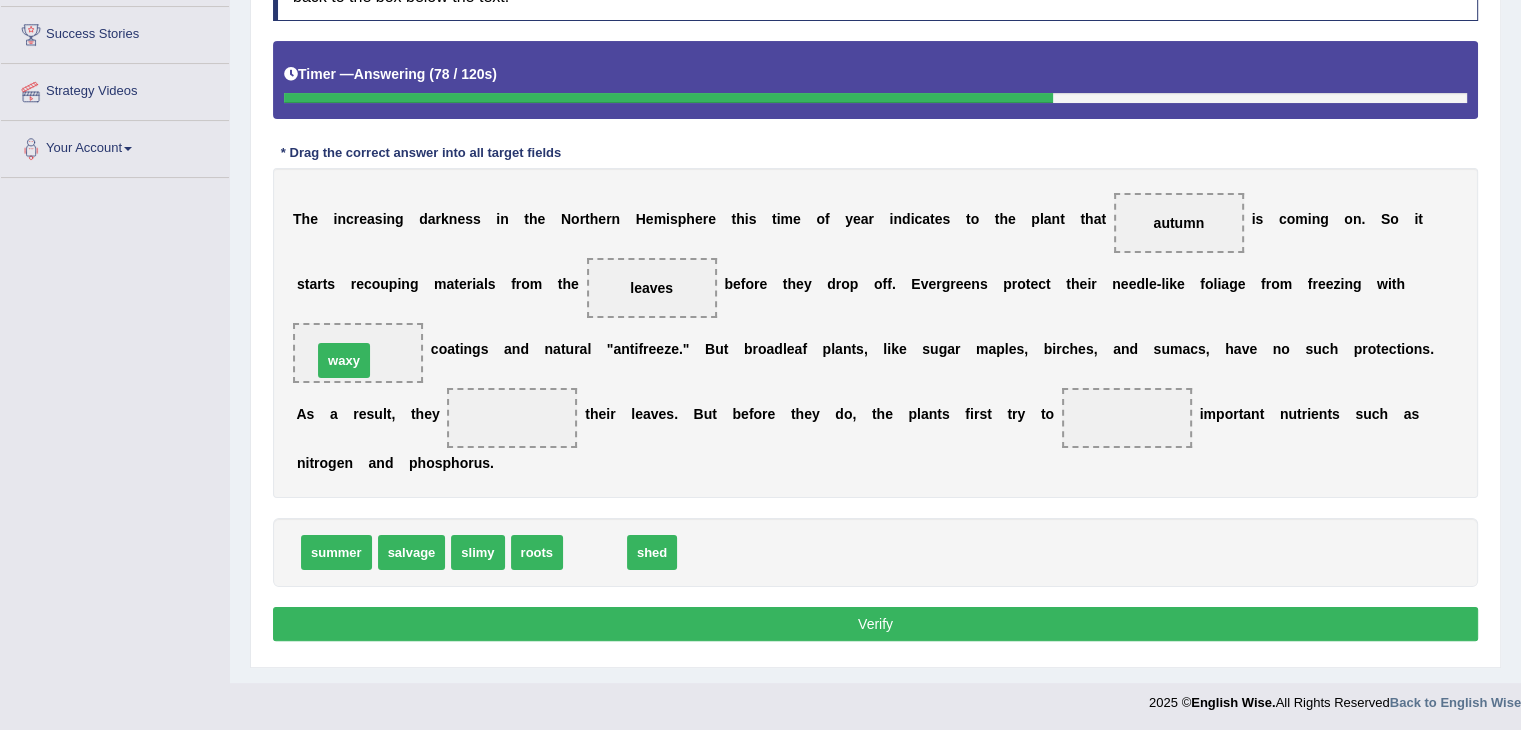 drag, startPoint x: 600, startPoint y: 549, endPoint x: 349, endPoint y: 357, distance: 316.01425 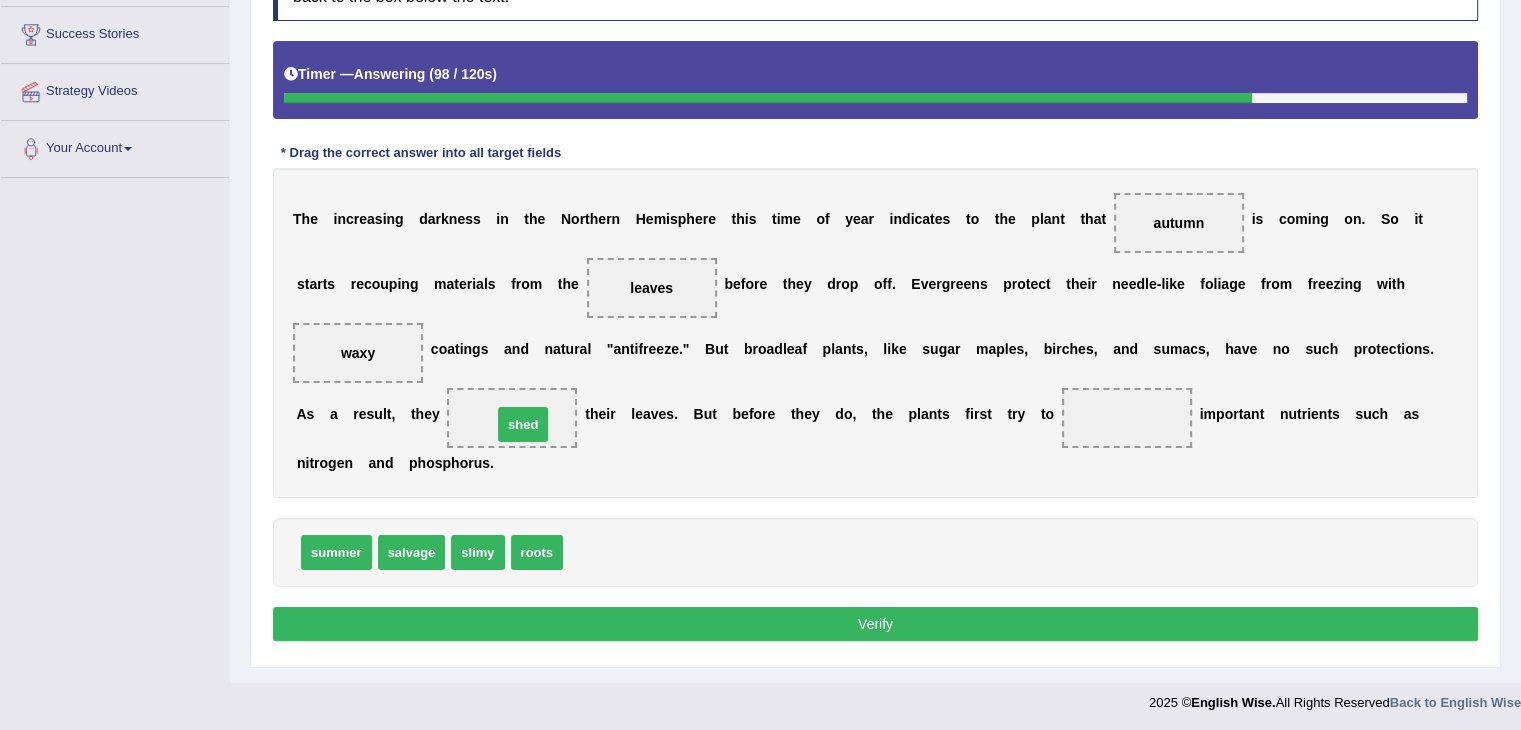 drag, startPoint x: 600, startPoint y: 553, endPoint x: 529, endPoint y: 425, distance: 146.37282 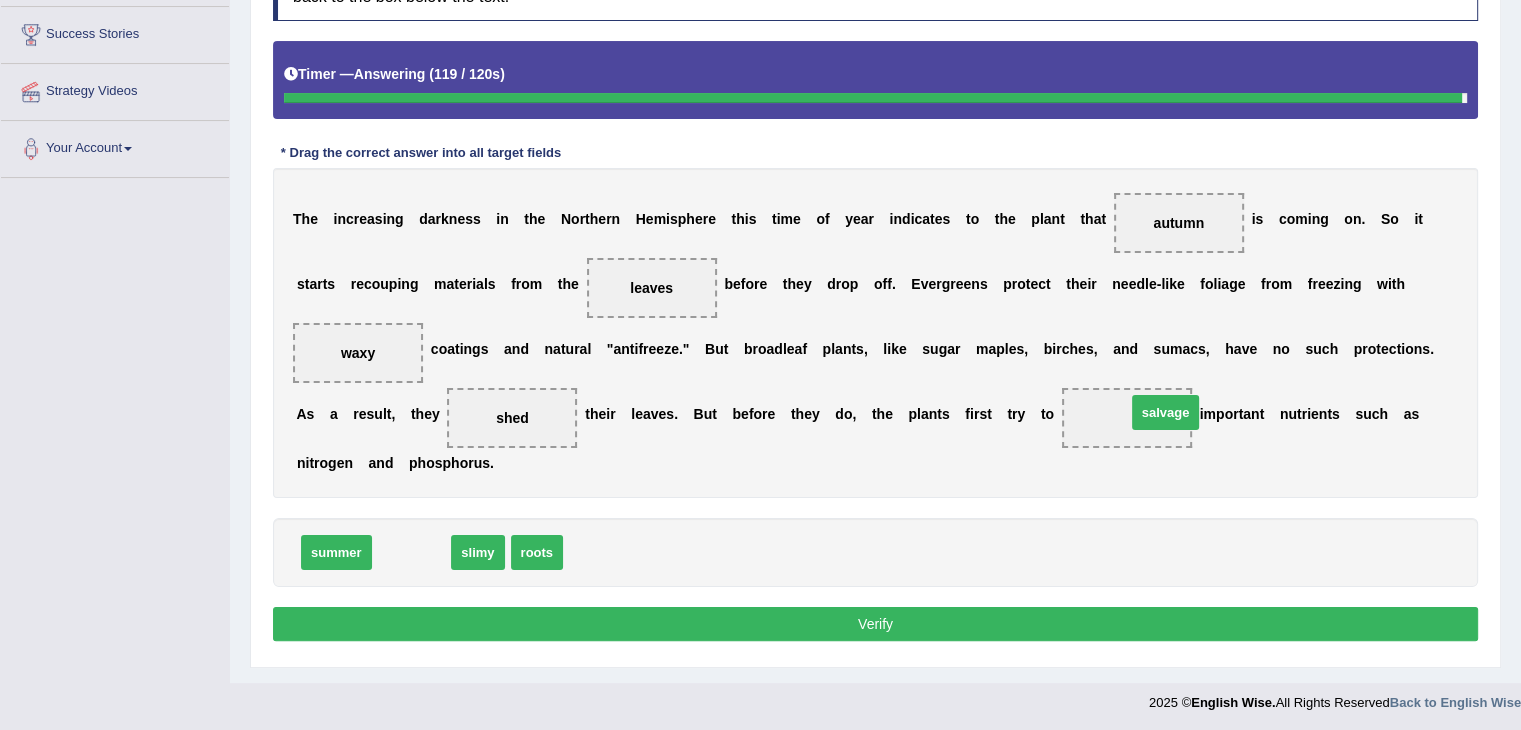 drag, startPoint x: 411, startPoint y: 548, endPoint x: 1110, endPoint y: 425, distance: 709.7394 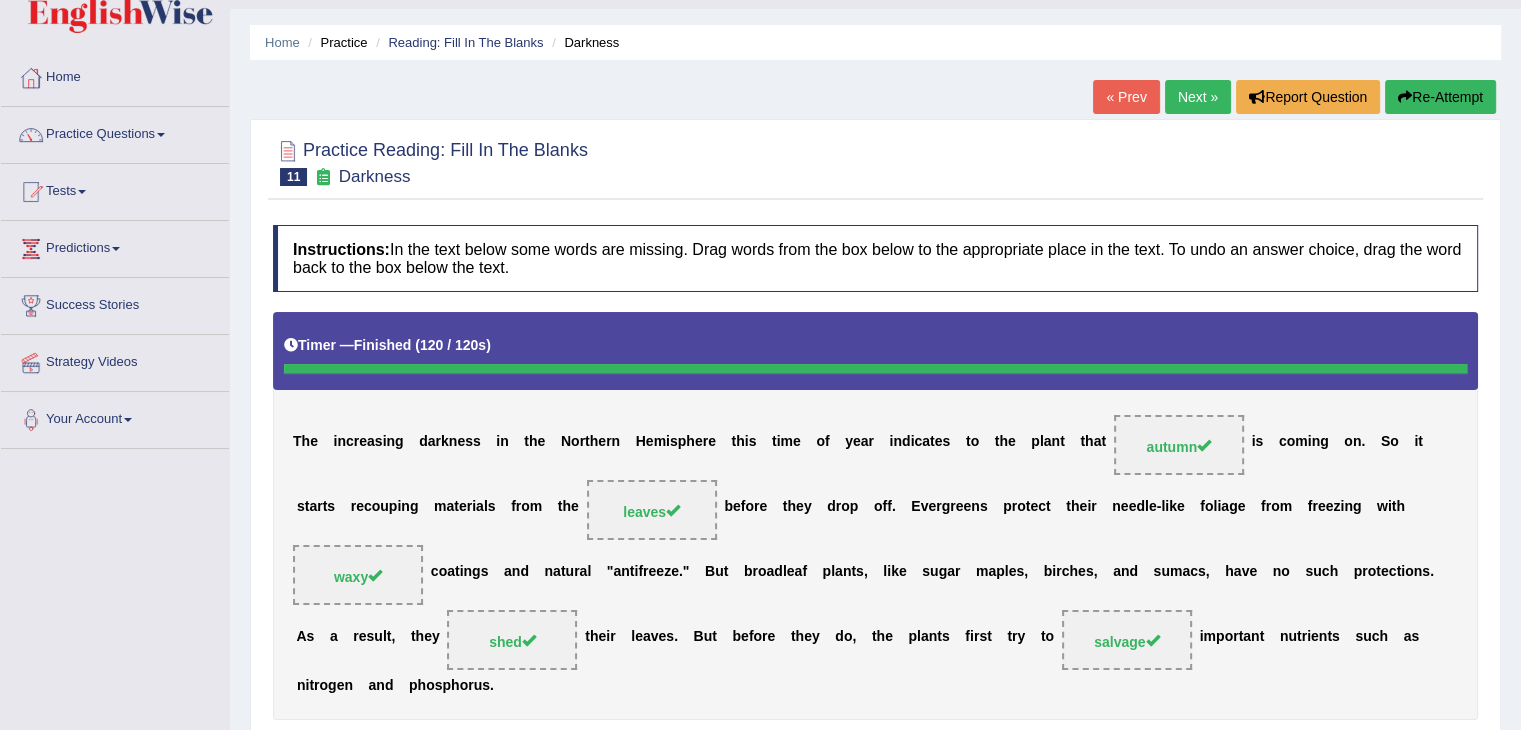 scroll, scrollTop: 20, scrollLeft: 0, axis: vertical 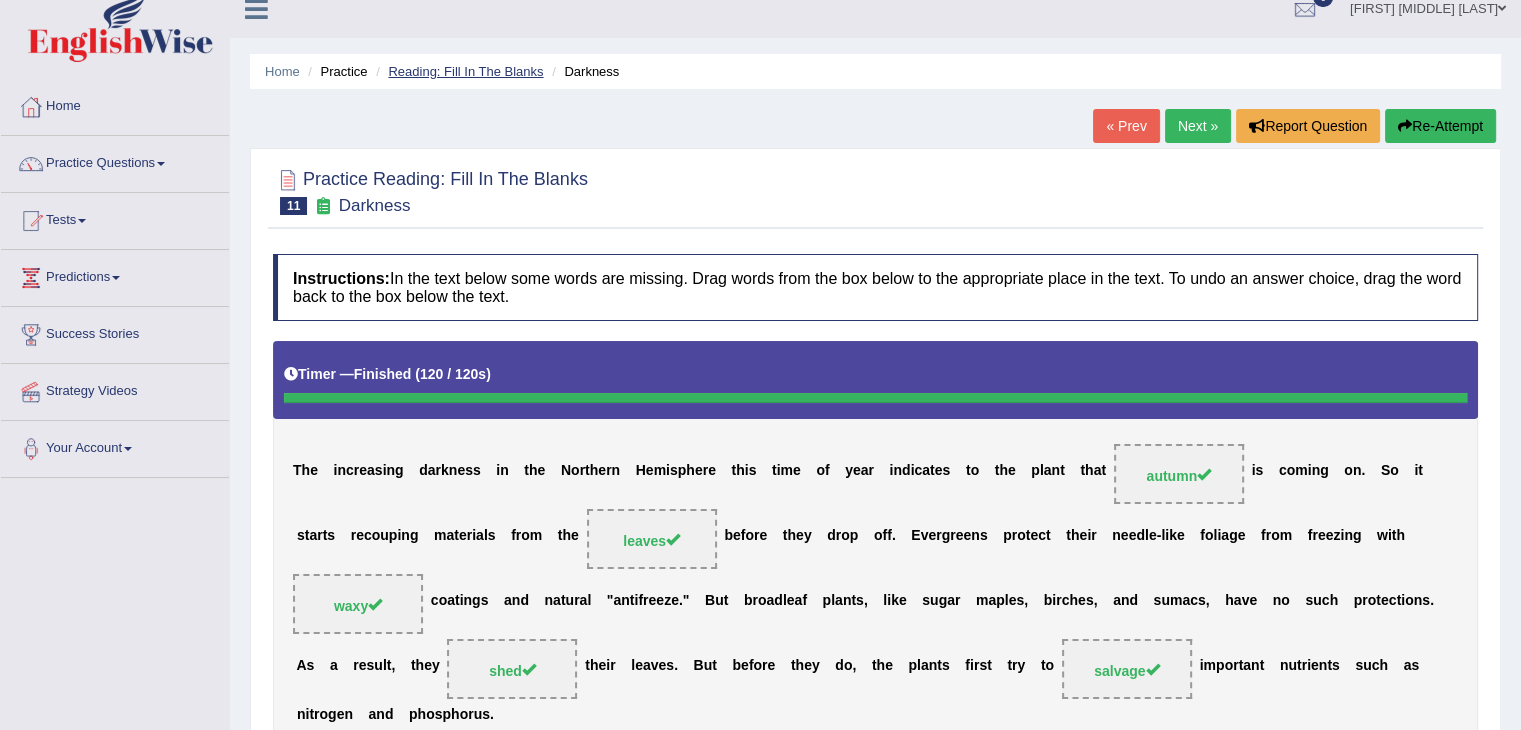 click on "Reading: Fill In The Blanks" at bounding box center (465, 71) 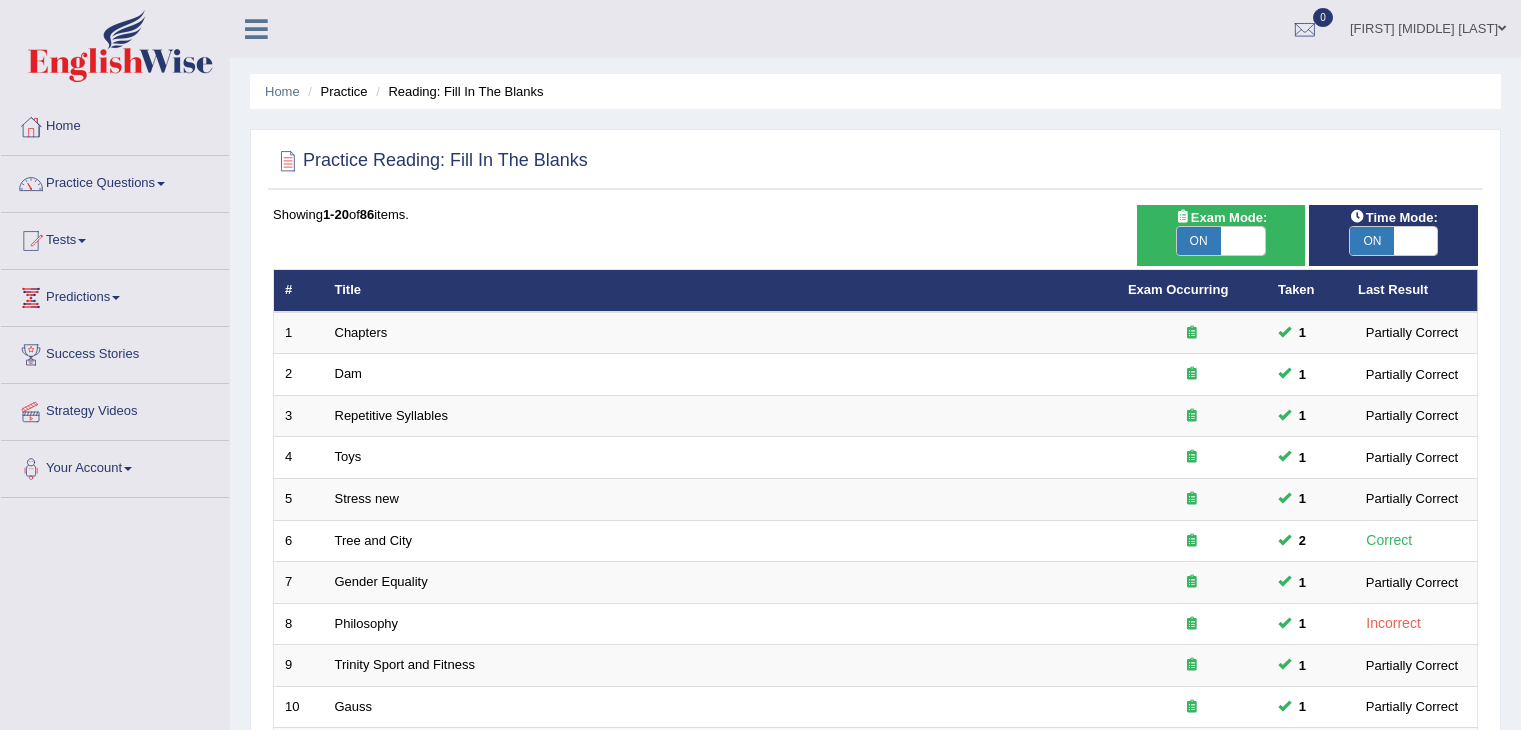 scroll, scrollTop: 140, scrollLeft: 0, axis: vertical 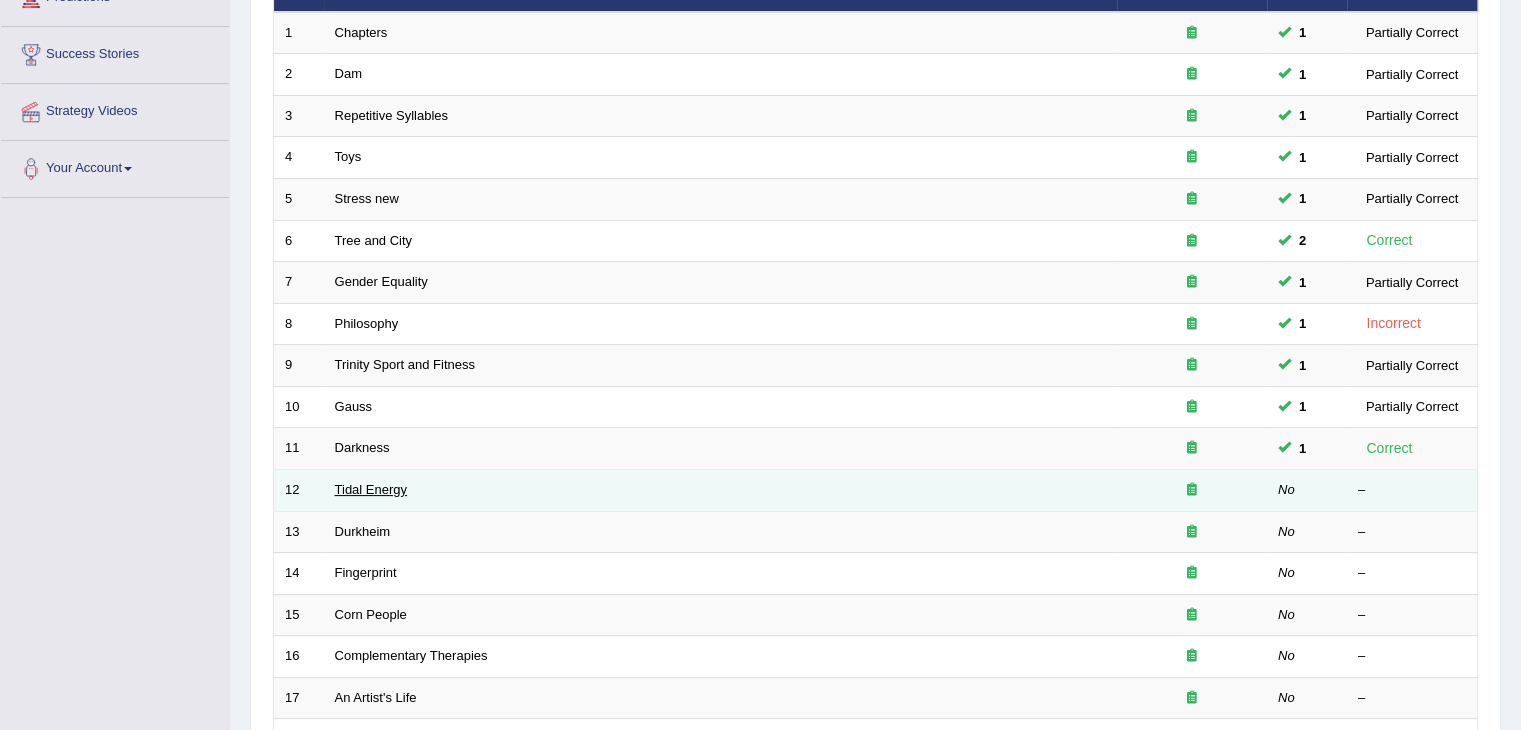 click on "Tidal Energy" at bounding box center (371, 489) 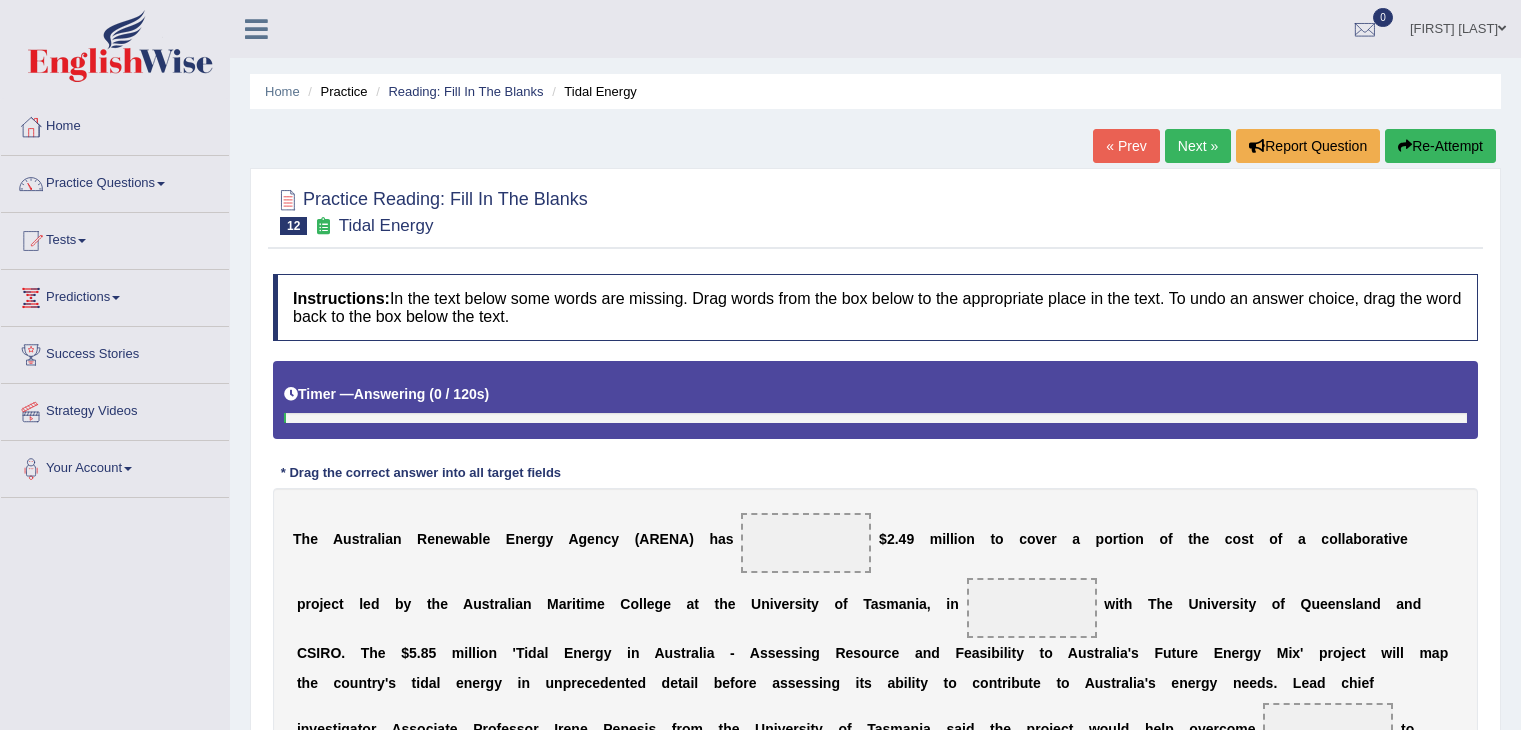 scroll, scrollTop: 0, scrollLeft: 0, axis: both 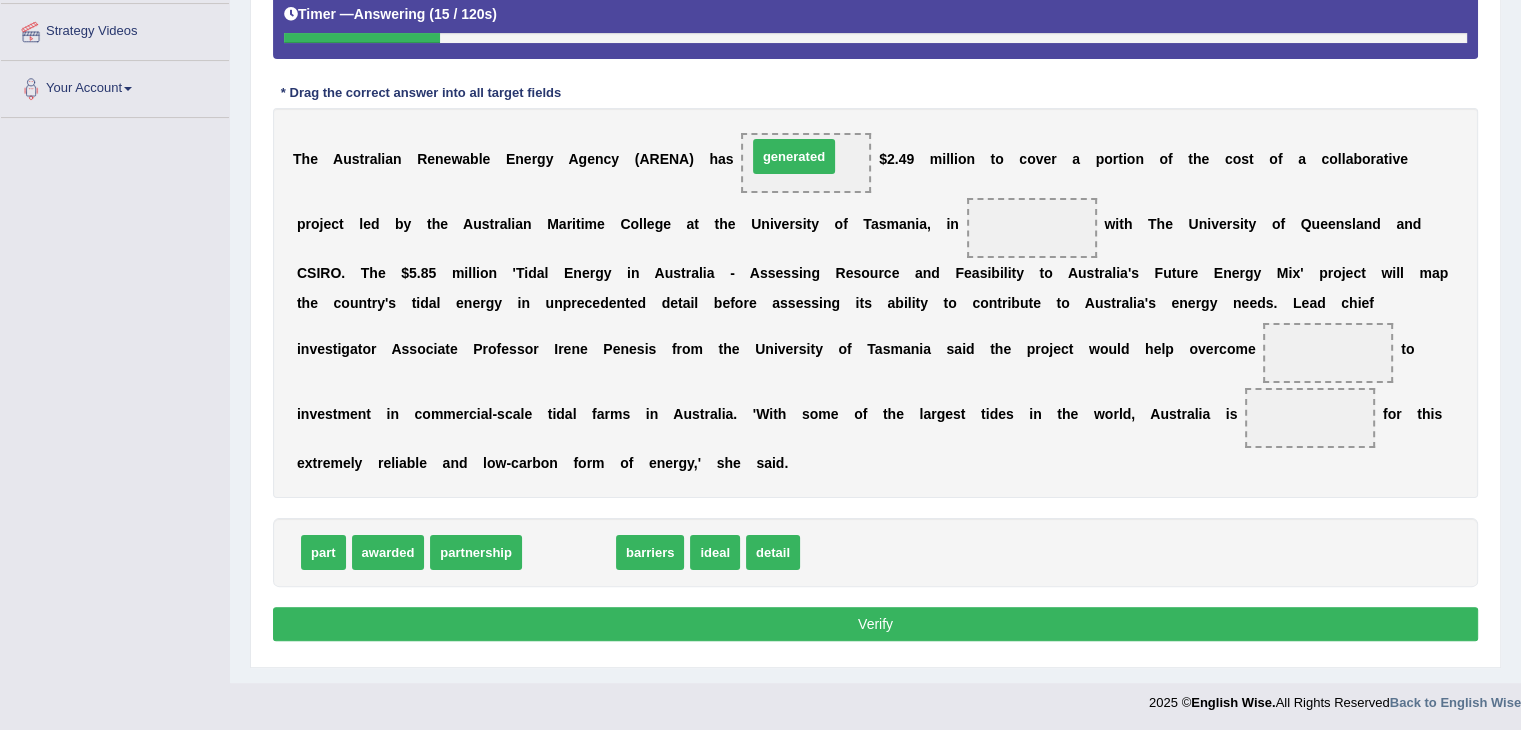 drag, startPoint x: 558, startPoint y: 552, endPoint x: 783, endPoint y: 157, distance: 454.58774 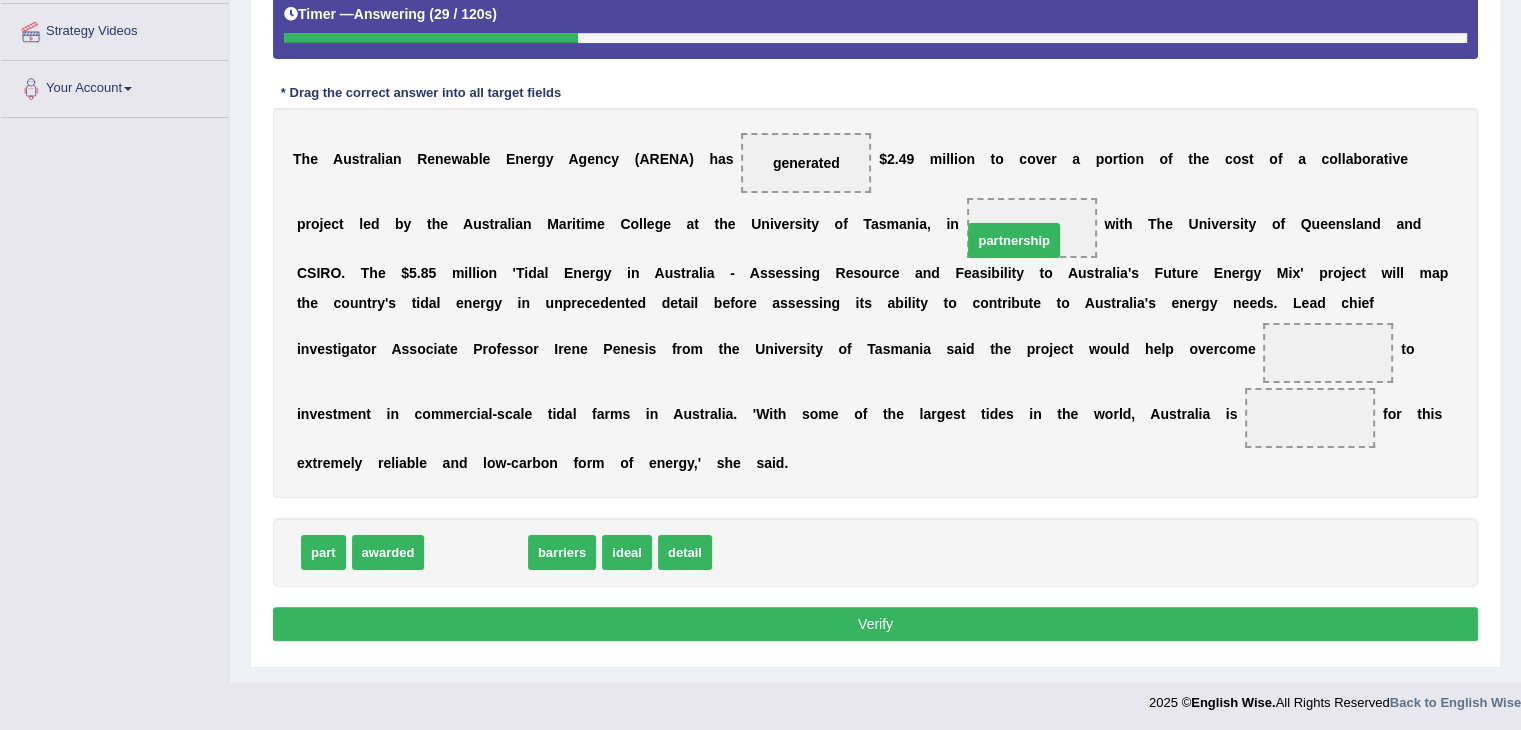 drag, startPoint x: 493, startPoint y: 534, endPoint x: 1016, endPoint y: 233, distance: 603.4318 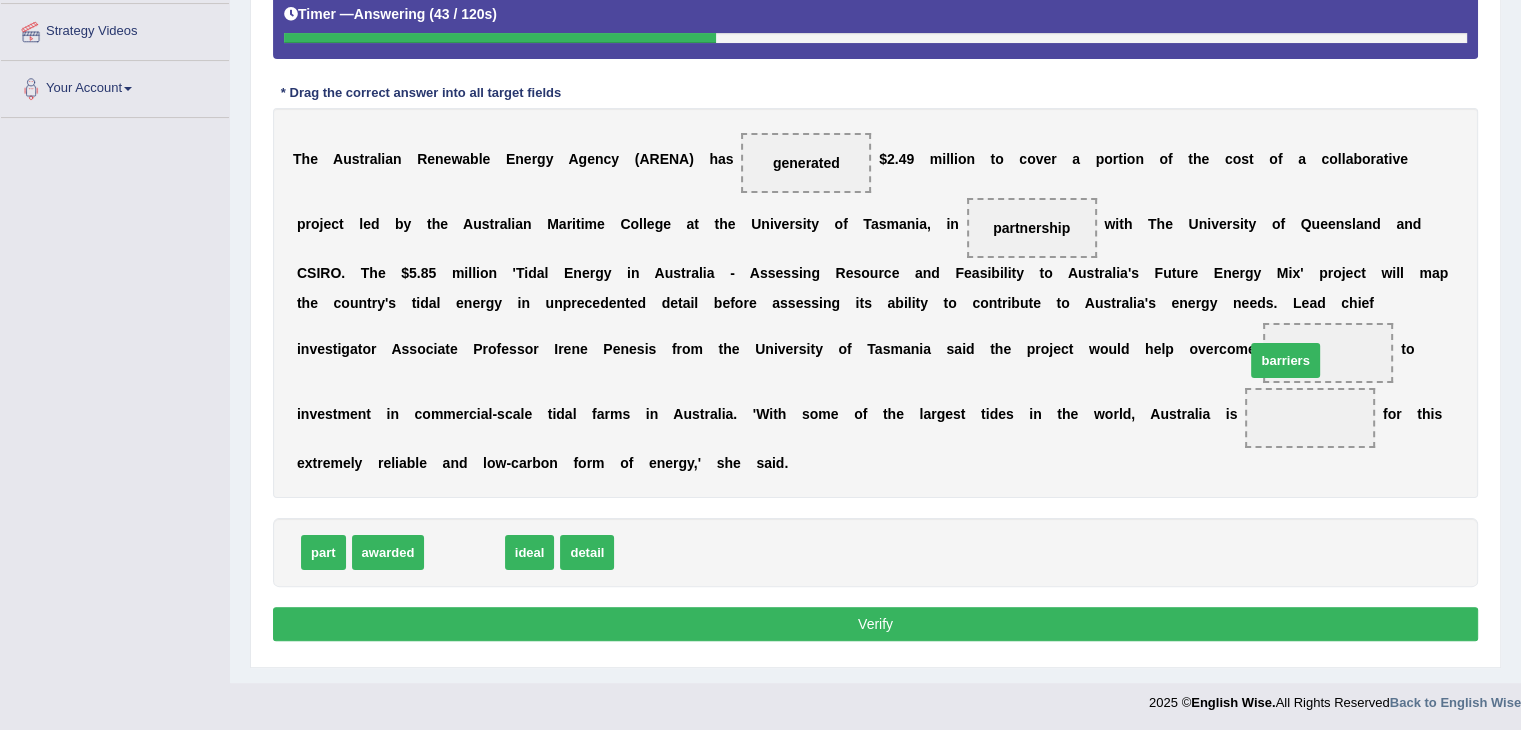 drag, startPoint x: 452, startPoint y: 551, endPoint x: 1275, endPoint y: 357, distance: 845.556 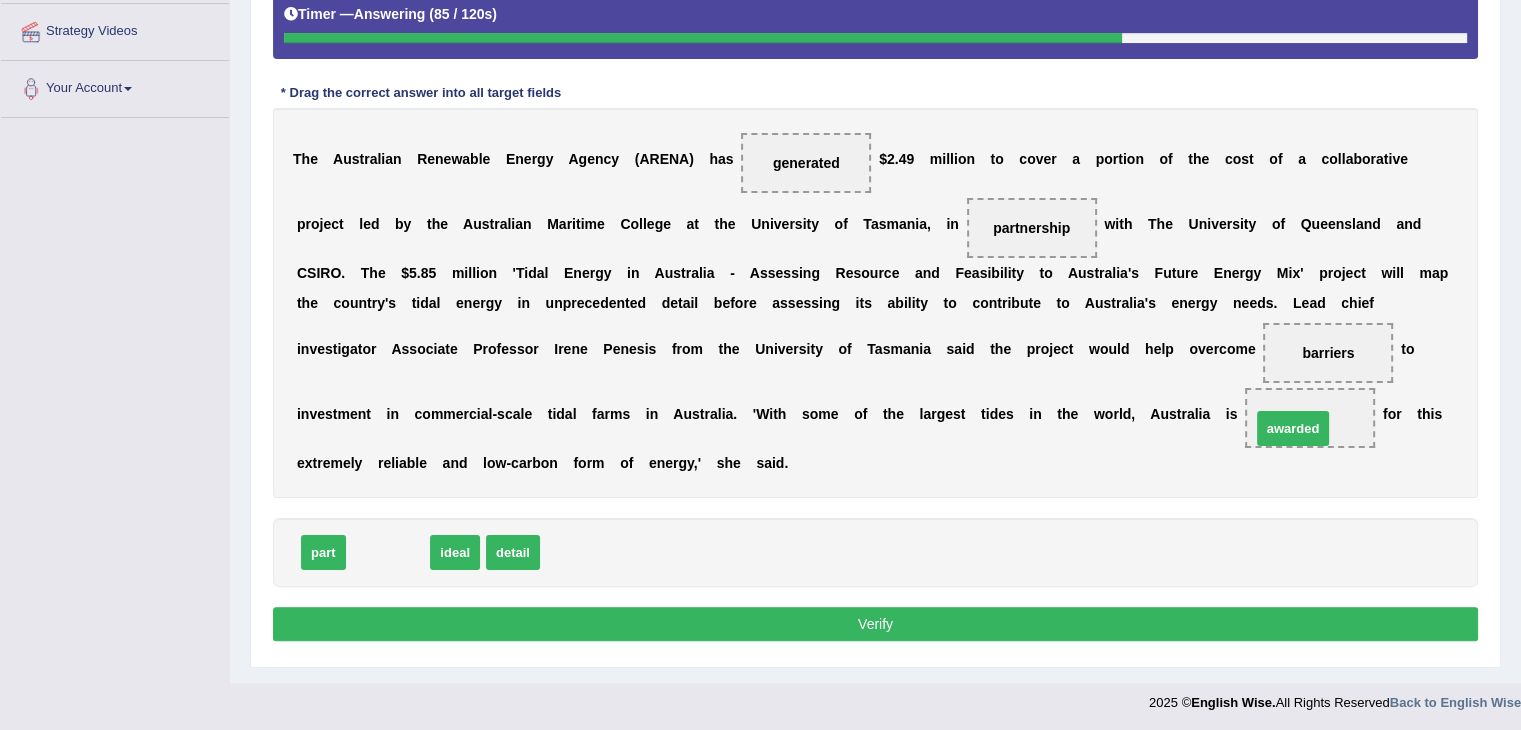 drag, startPoint x: 739, startPoint y: 498, endPoint x: 1291, endPoint y: 424, distance: 556.93805 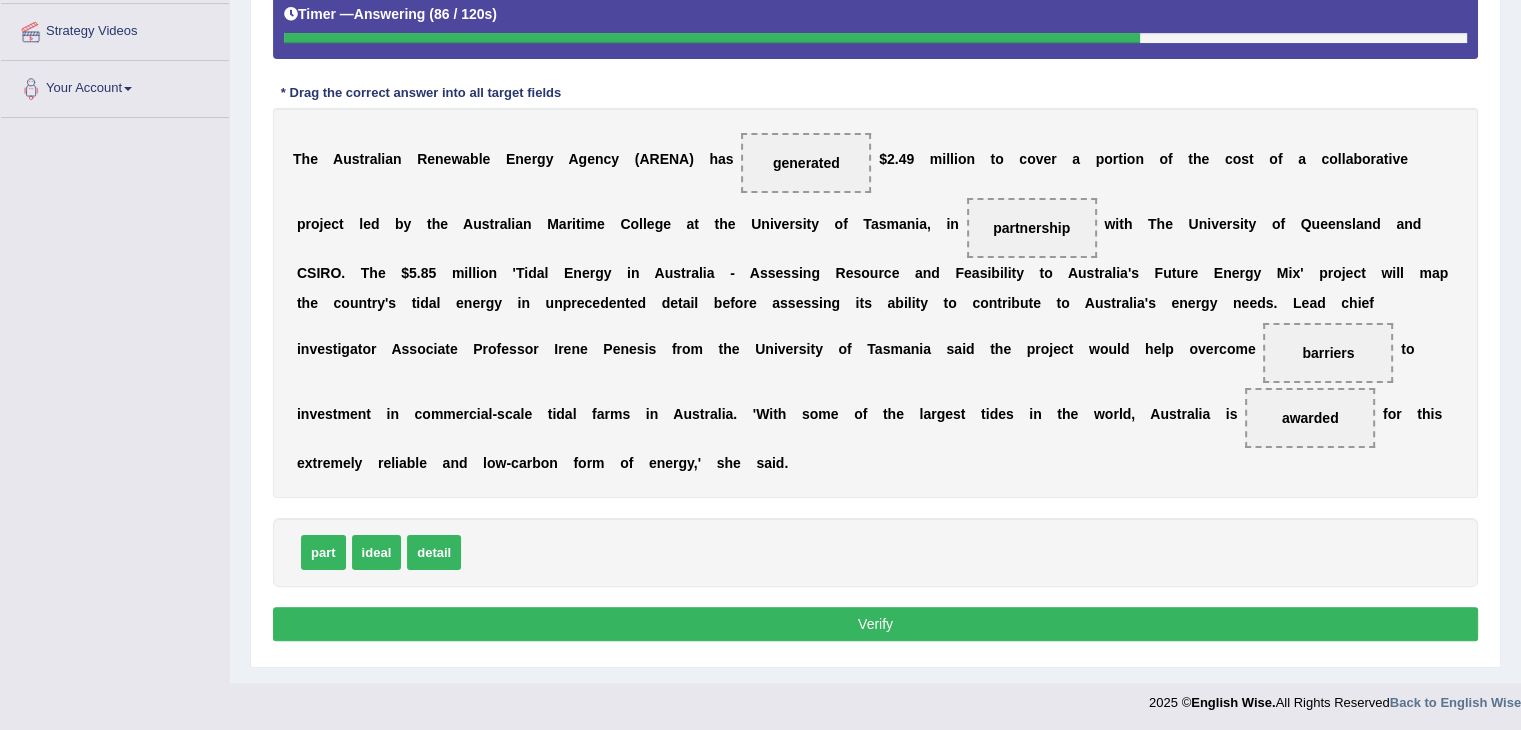click on "Verify" at bounding box center (875, 624) 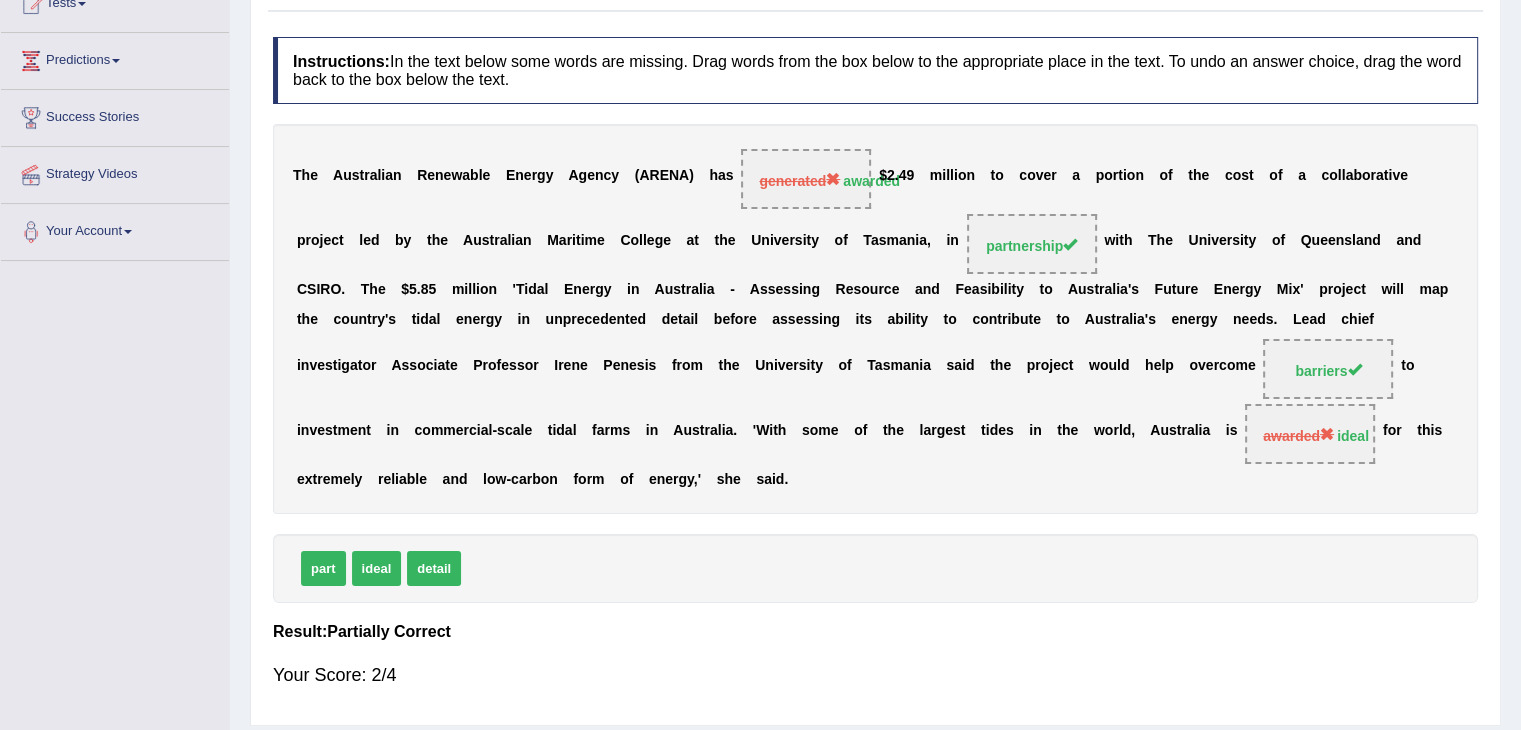 scroll, scrollTop: 220, scrollLeft: 0, axis: vertical 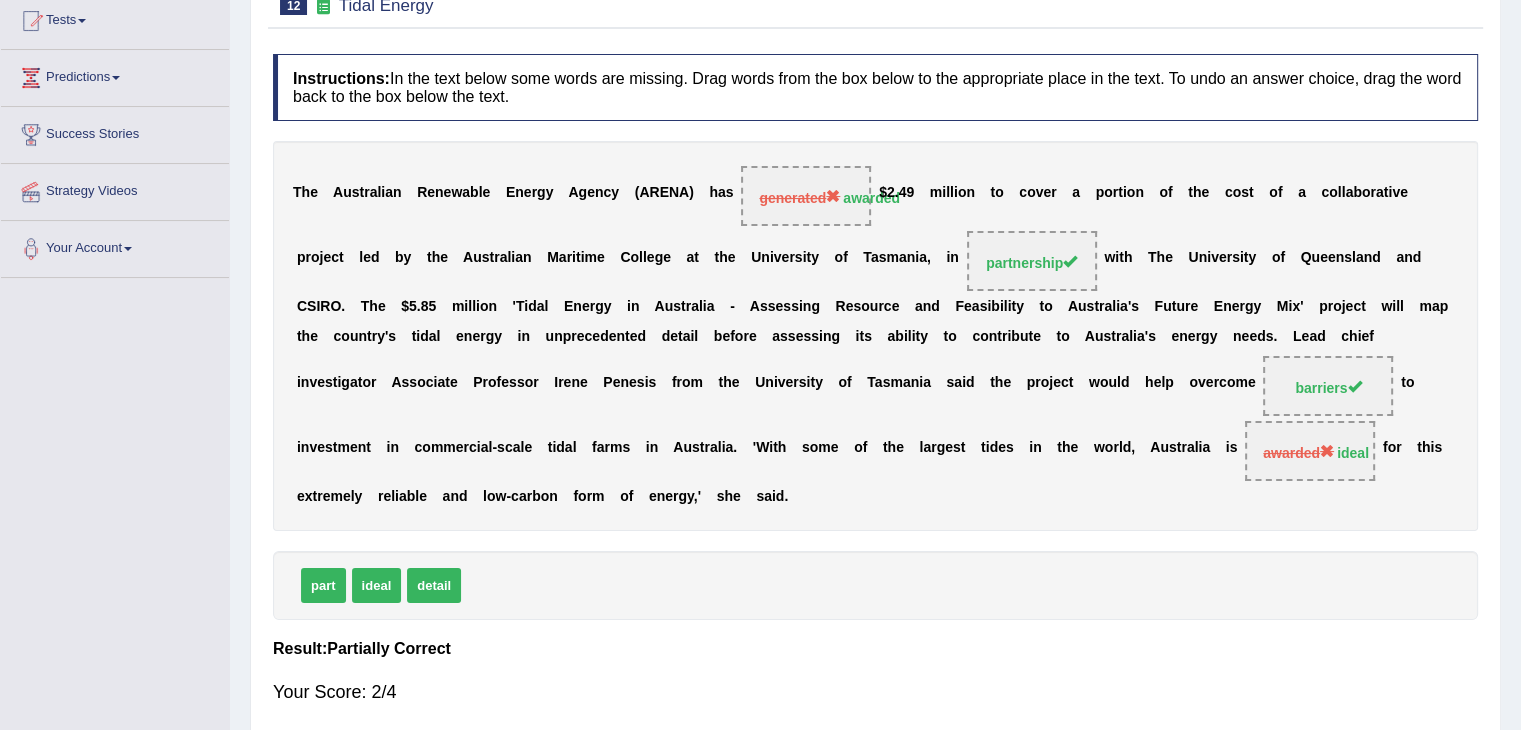 click on "Instructions:  In the text below some words are missing. Drag words from the box below to the appropriate place in the text. To undo an answer choice, drag the word back to the box below the text.
Timer —  Answering   ( 86 / 120s ) Skip * Drag the correct answer into all target fields T h e       A u s t r a l i a n       R e n e w a b l e       E n e r g y       A g e n c y       ( A R E N A )       h a s    generated awarded    $ 2 . 4 9       m i l l i o n       t o       c o v e r       a       p o r t i o n       o f       t h e       c o s t       o f       a       c o l l a b o r a t i v e       p r o j e c t       l e d       b y       t h e       A u s t r a l i a n       M a r i t i m e       C o l l e g e       a t       t h e       U n i v e r s i t y       o f       T a s m a n i a ,       i n    partnership    w i t h       T h e       U n i v e r s i t y       o f       Q u e e n s l a n d       a n d" at bounding box center (875, 388) 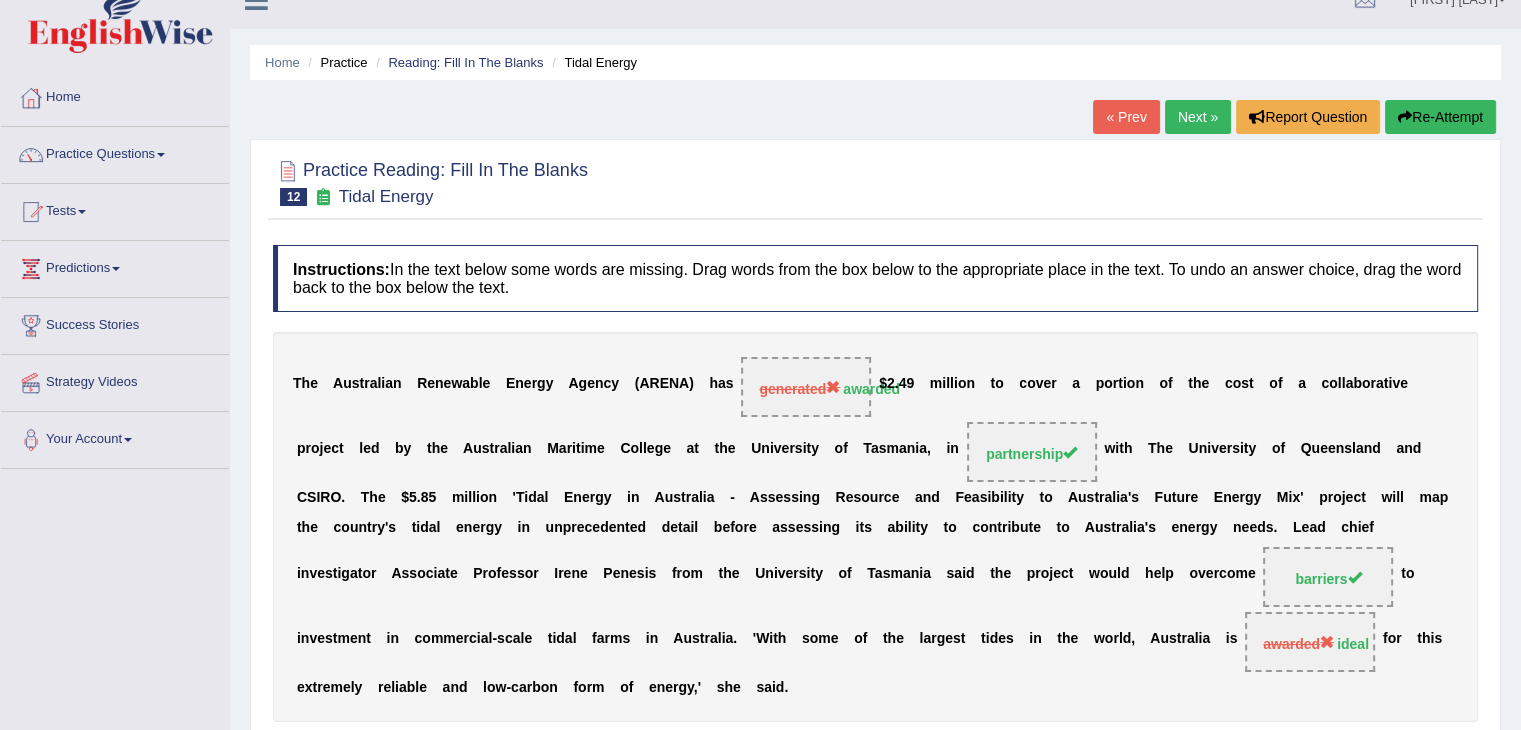 scroll, scrollTop: 20, scrollLeft: 0, axis: vertical 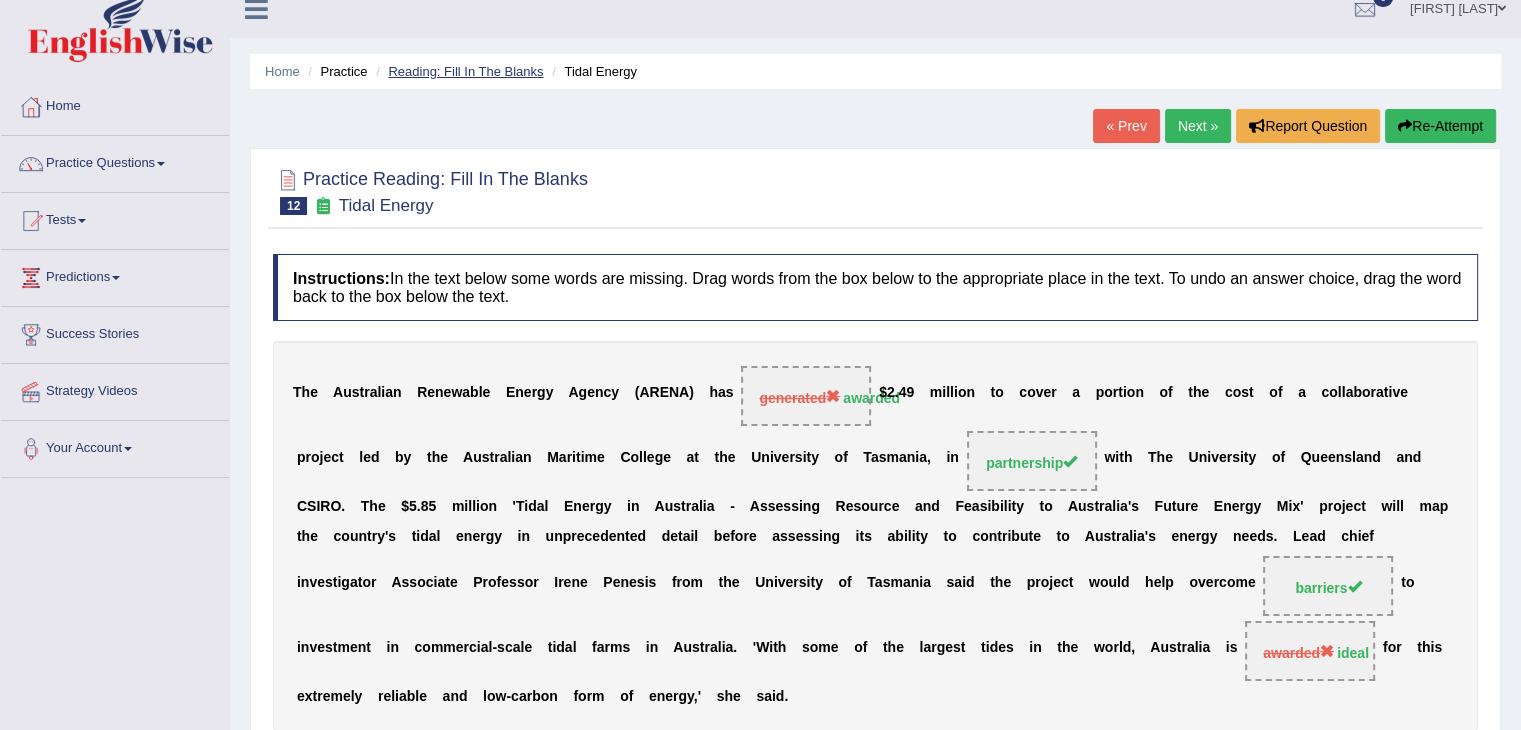 click on "Reading: Fill In The Blanks" at bounding box center (465, 71) 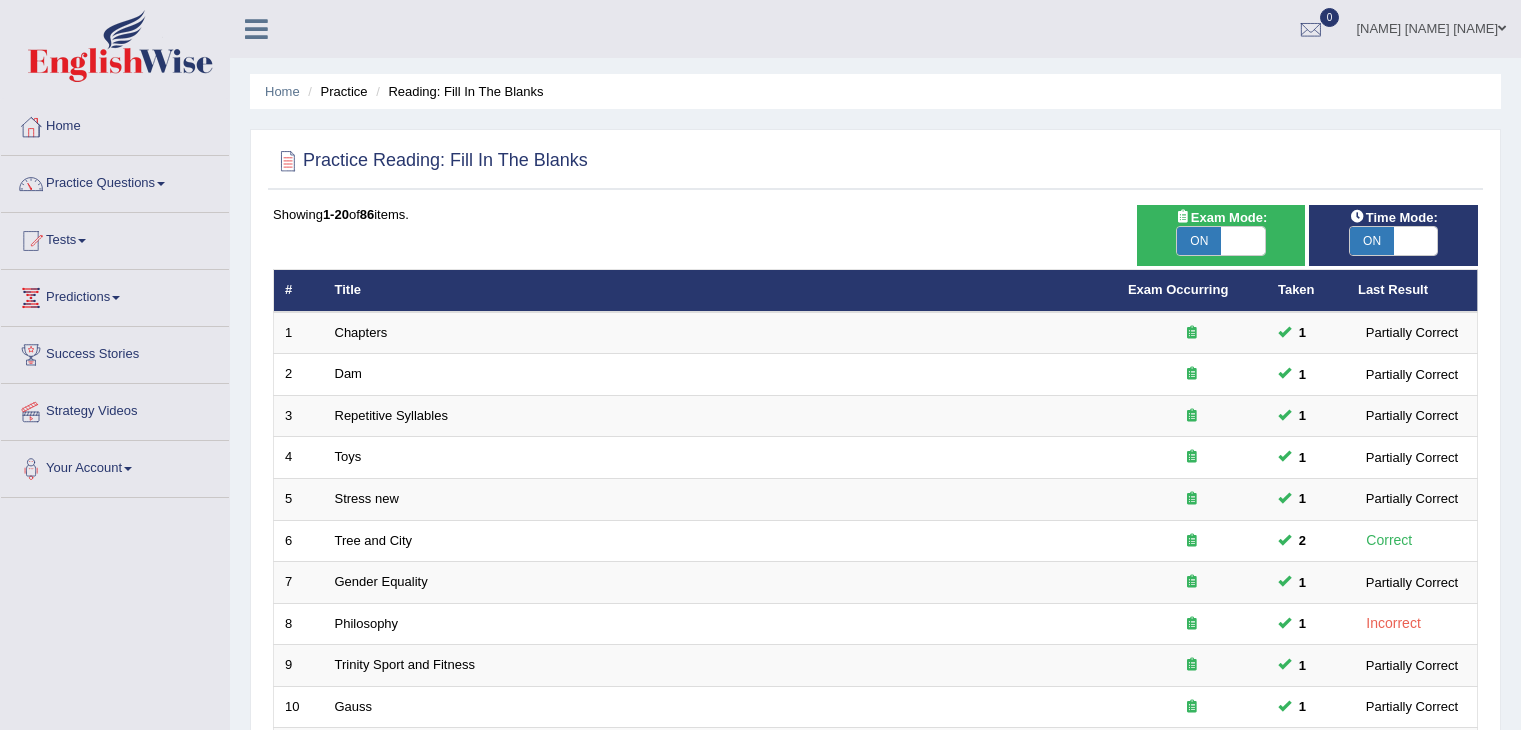 scroll, scrollTop: 300, scrollLeft: 0, axis: vertical 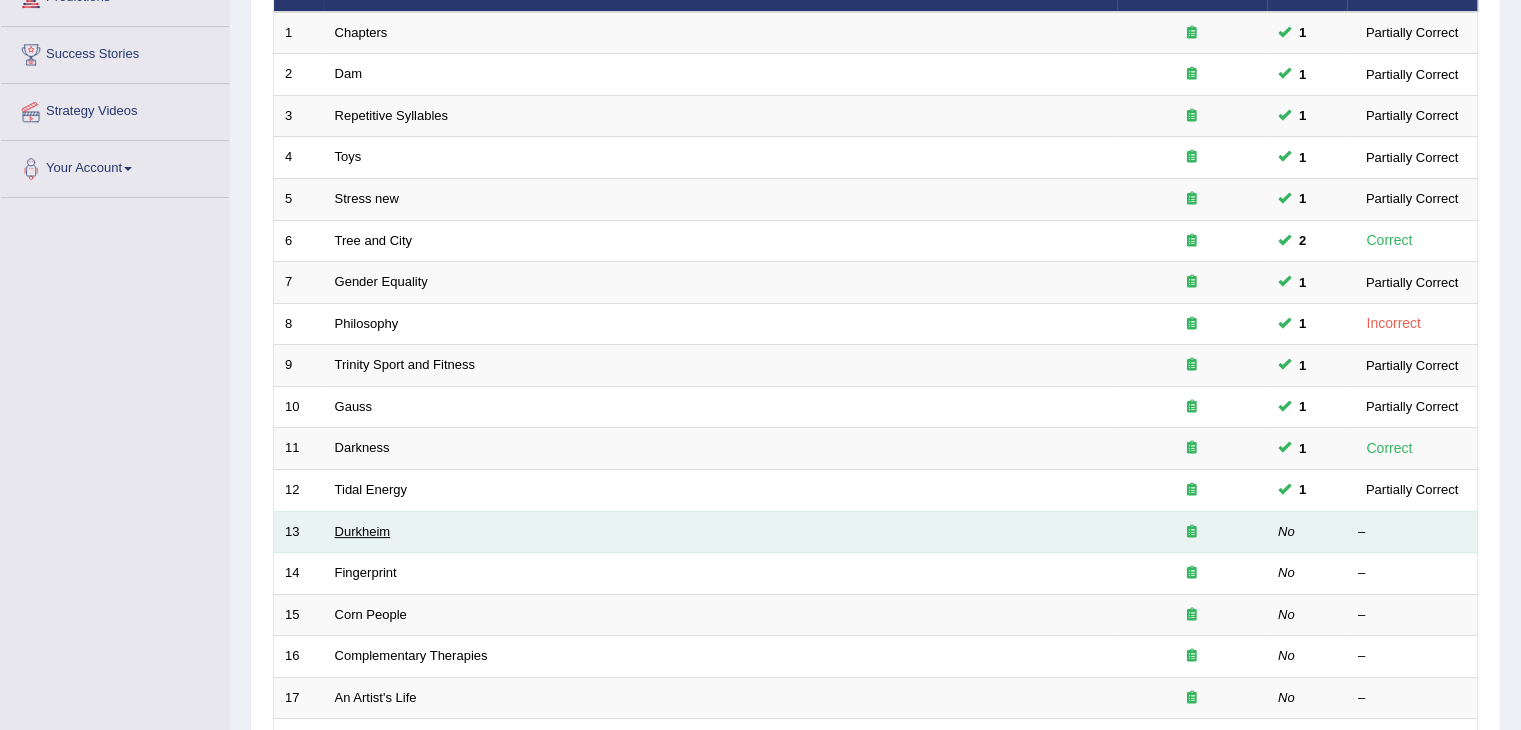 click on "Durkheim" at bounding box center [363, 531] 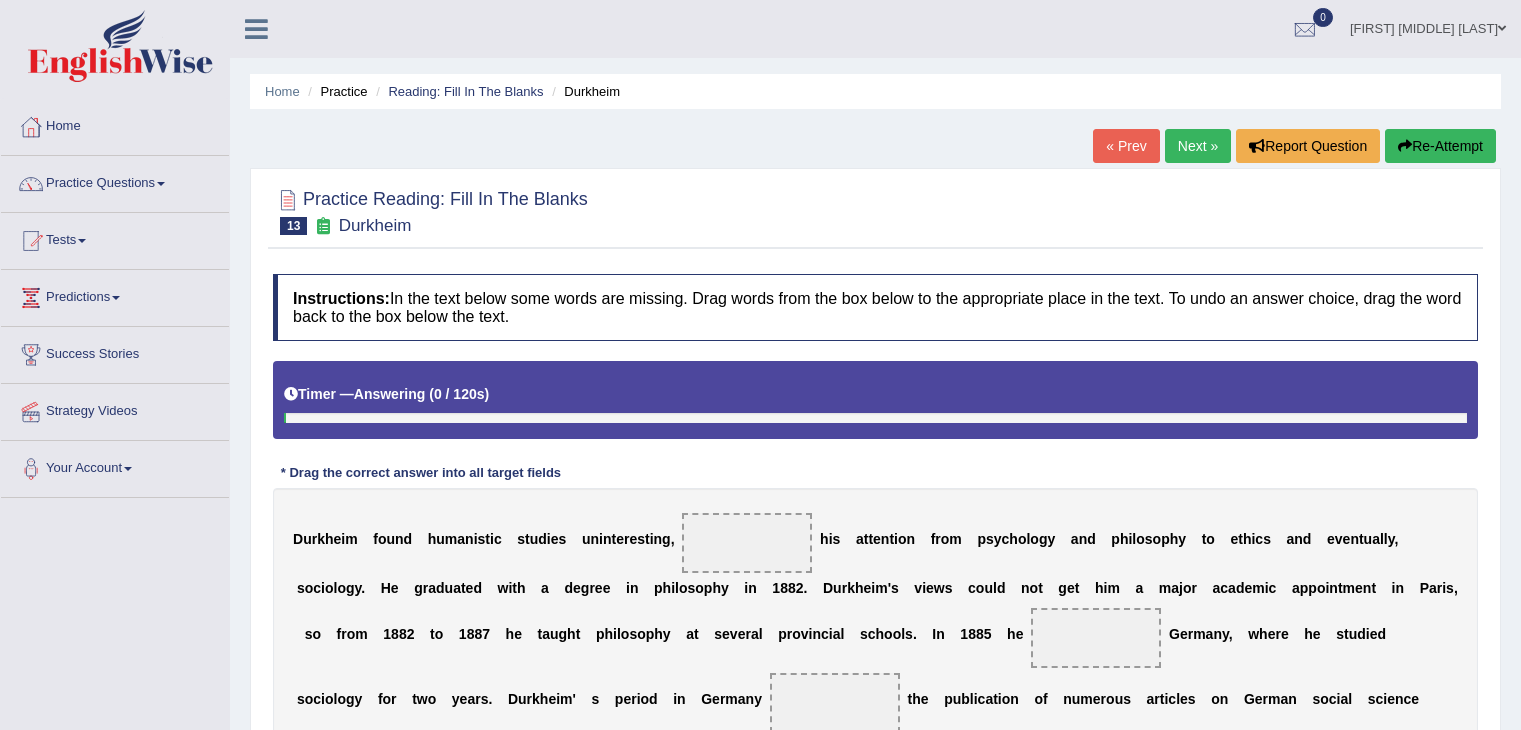 scroll, scrollTop: 0, scrollLeft: 0, axis: both 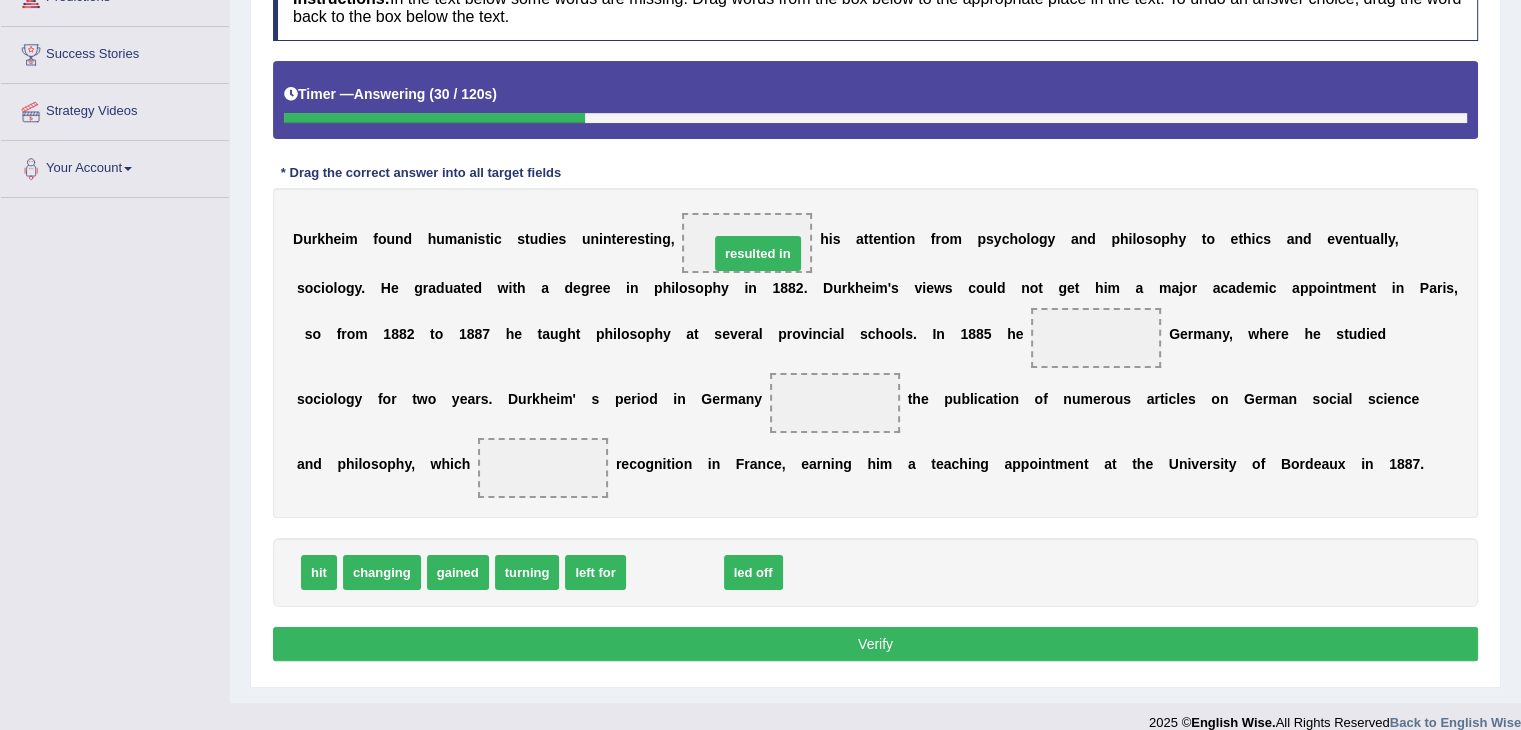 drag, startPoint x: 691, startPoint y: 565, endPoint x: 774, endPoint y: 246, distance: 329.621 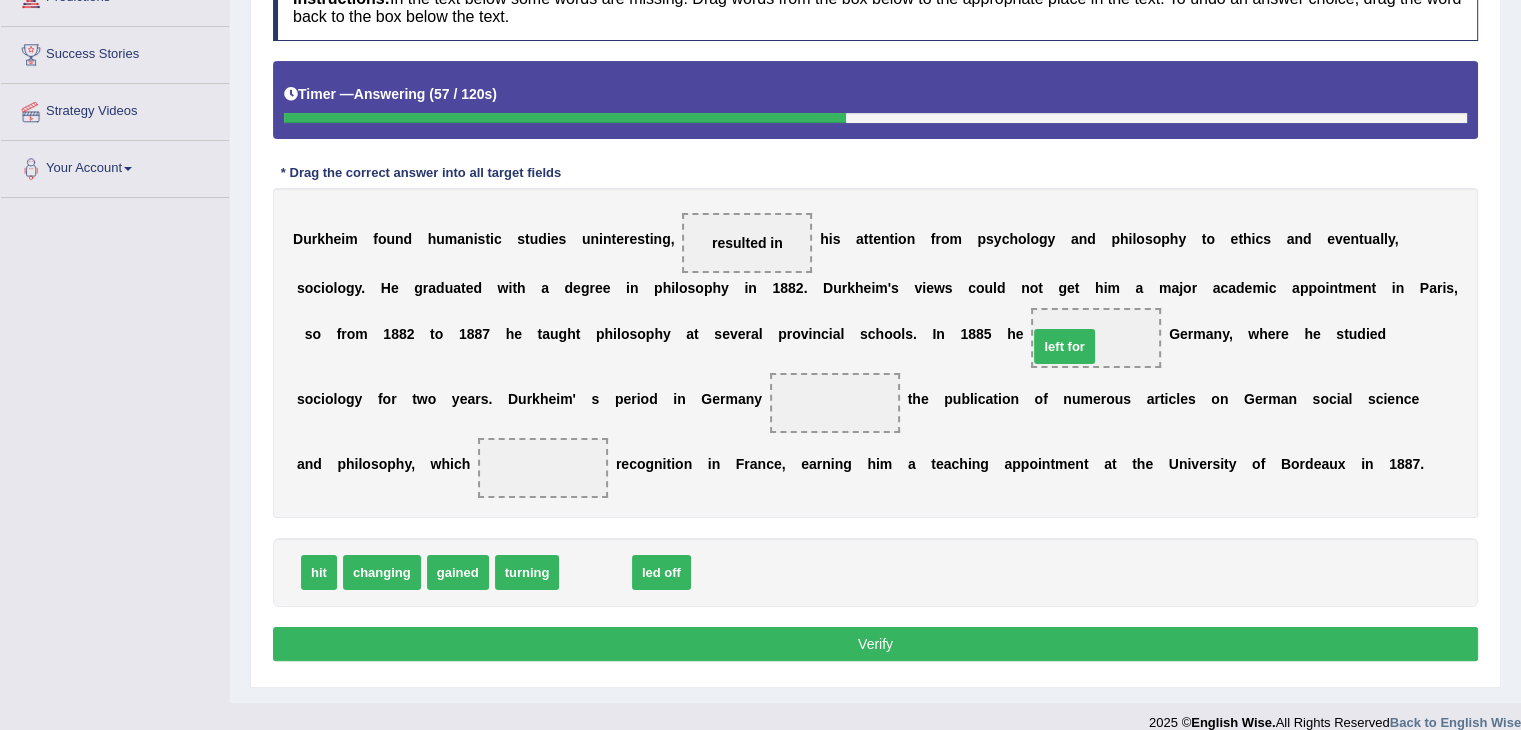 drag, startPoint x: 621, startPoint y: 543, endPoint x: 1070, endPoint y: 341, distance: 492.34644 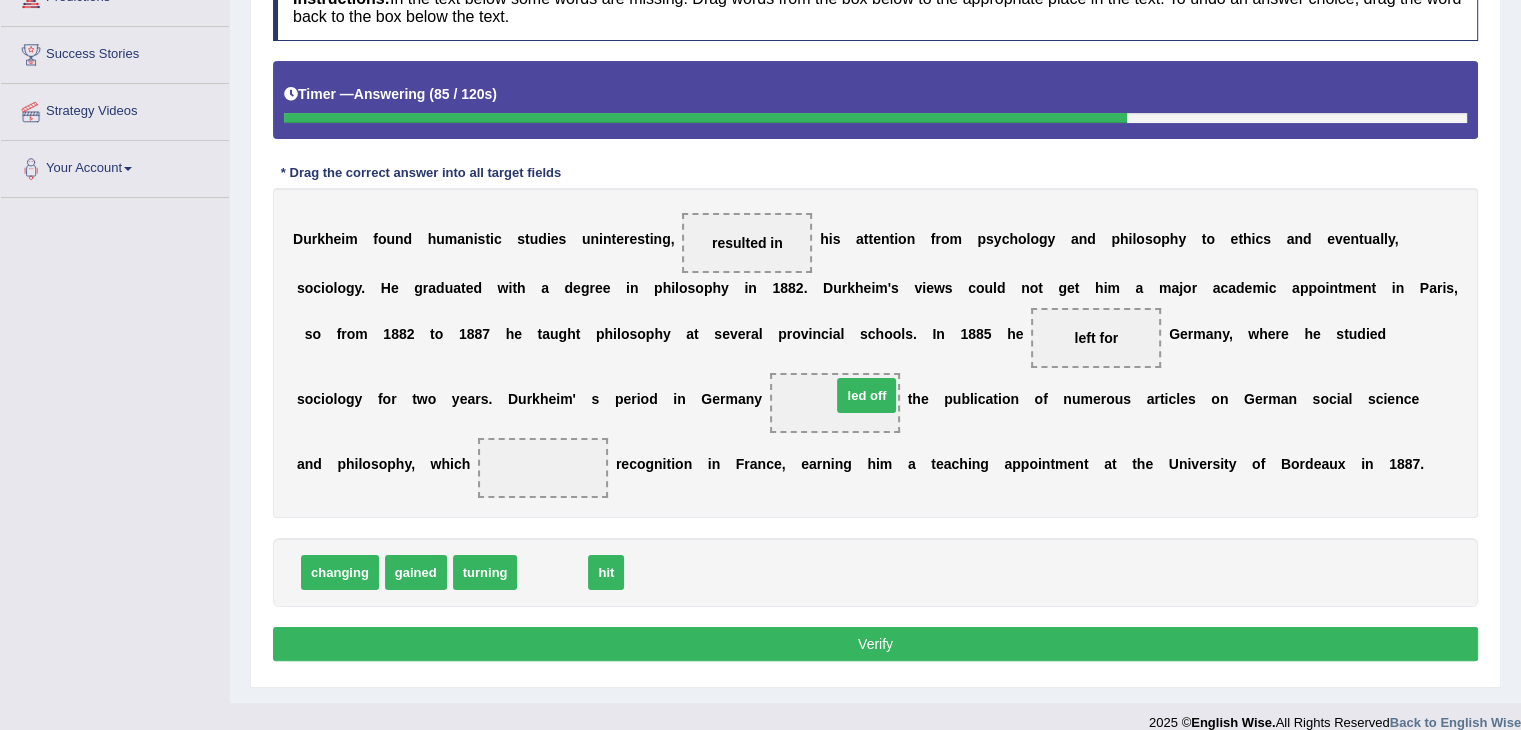 drag, startPoint x: 553, startPoint y: 572, endPoint x: 867, endPoint y: 395, distance: 360.4511 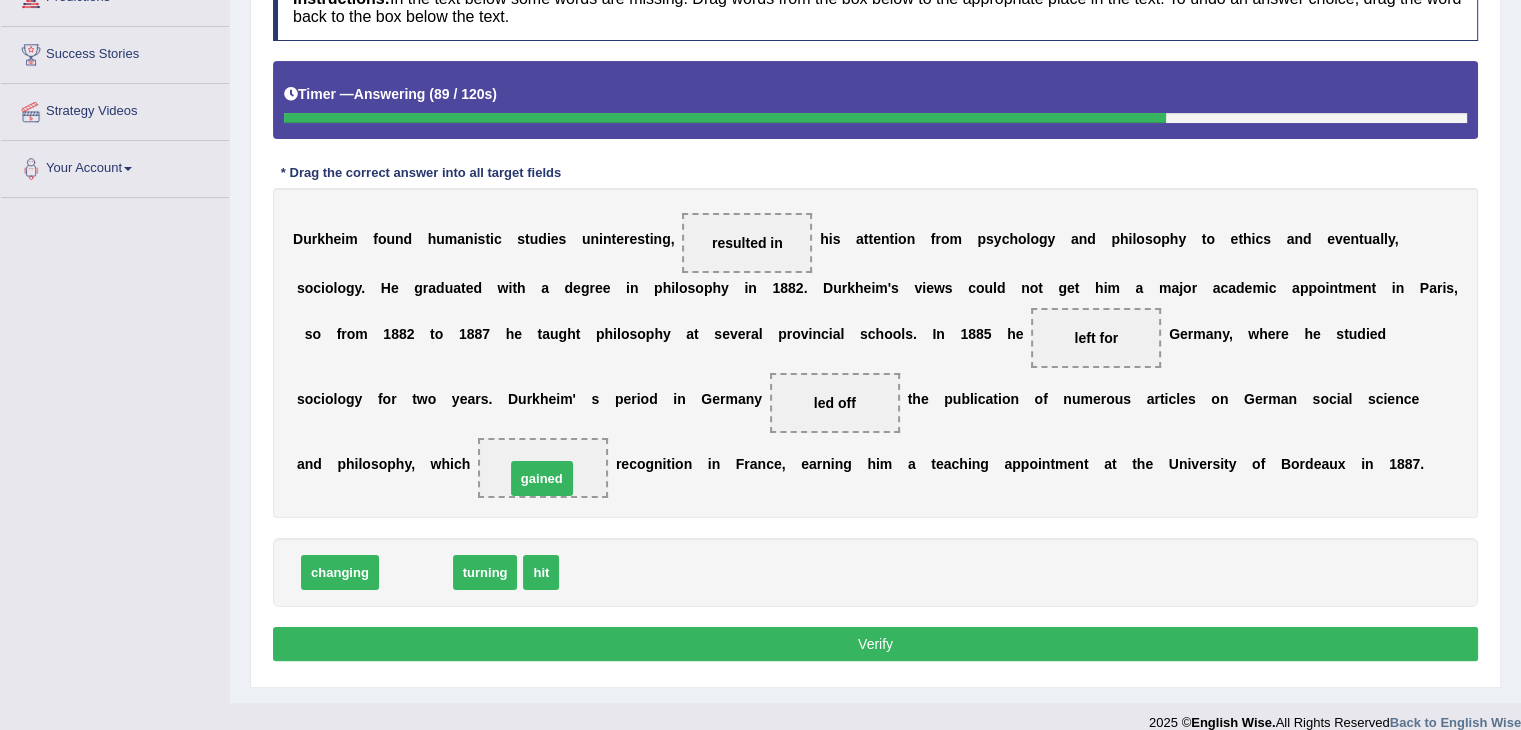 drag, startPoint x: 413, startPoint y: 571, endPoint x: 562, endPoint y: 463, distance: 184.02446 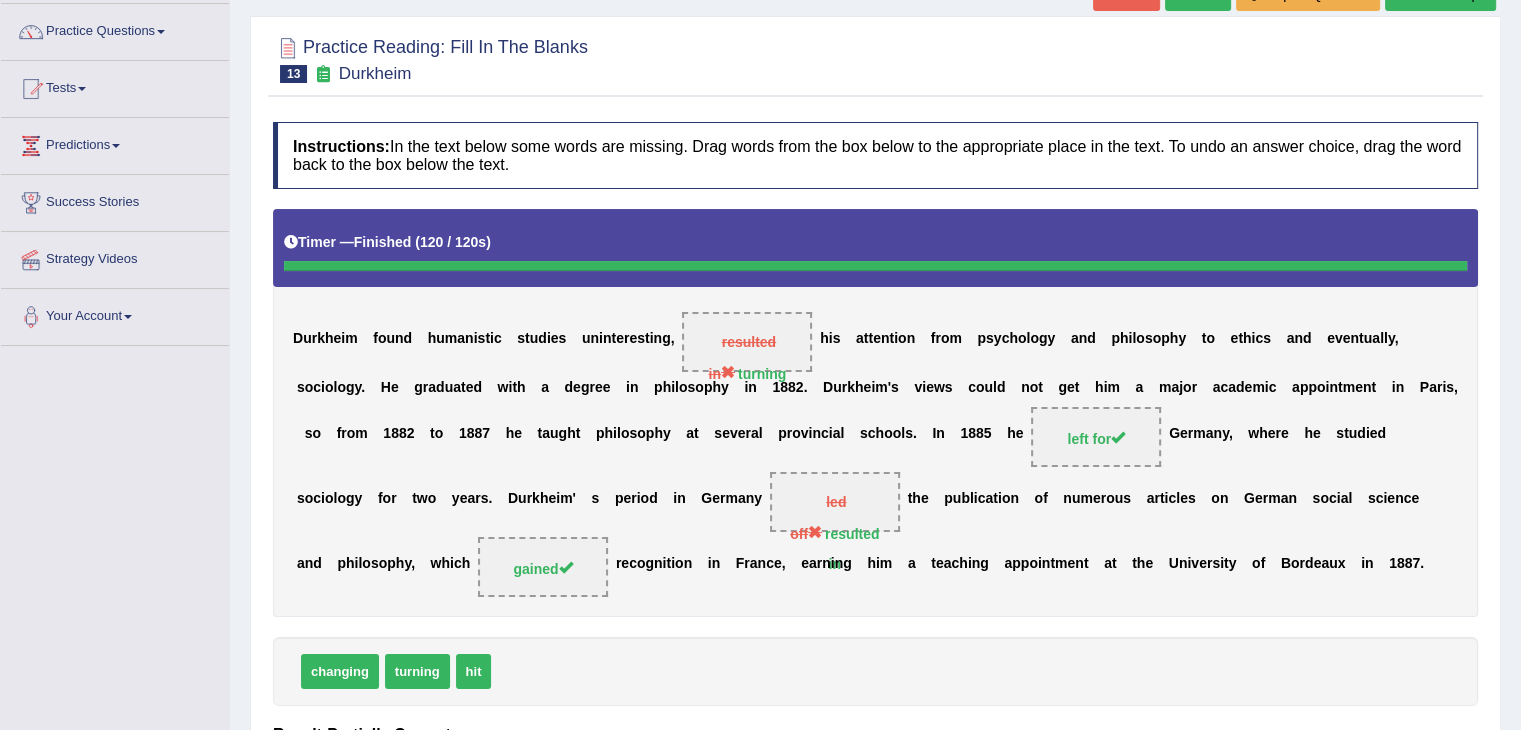 scroll, scrollTop: 0, scrollLeft: 0, axis: both 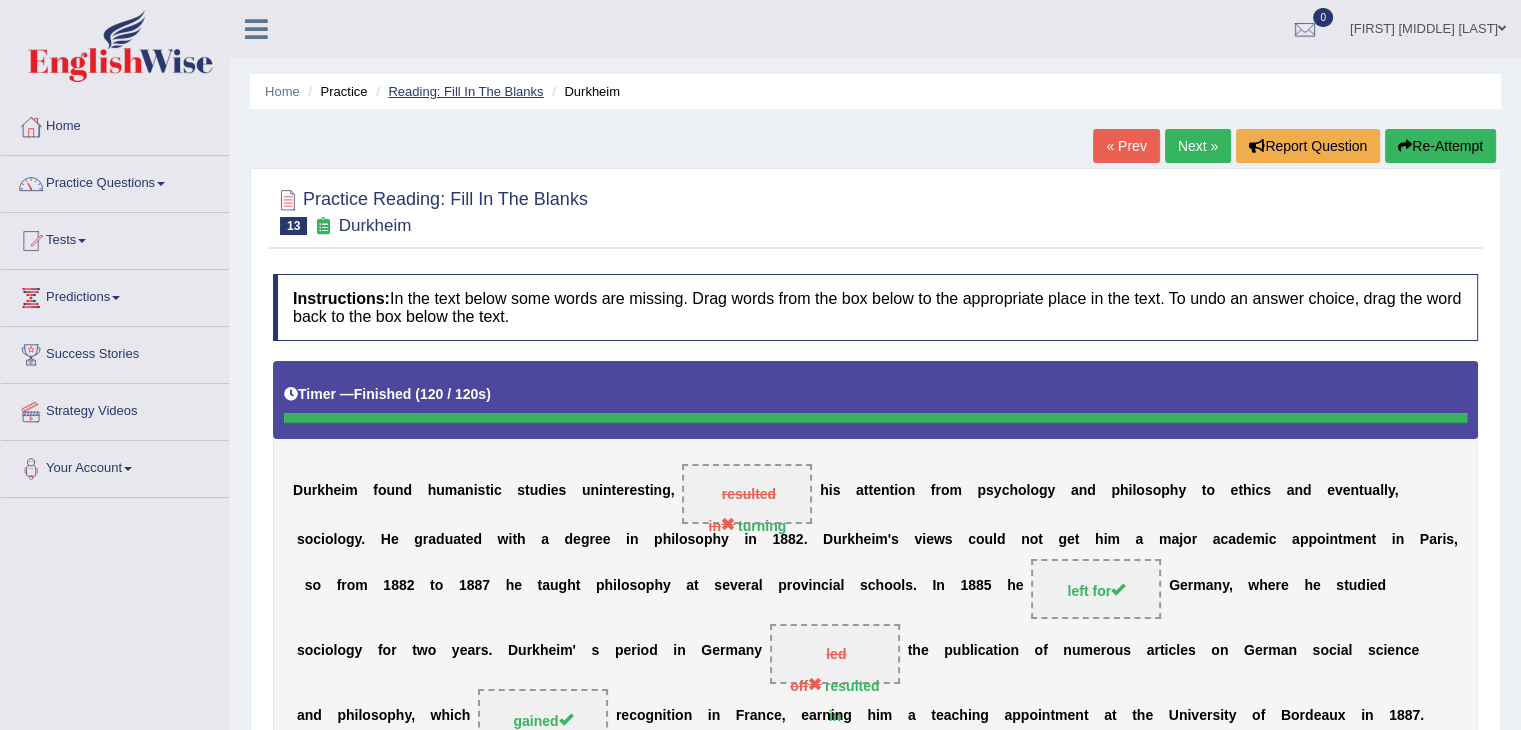 click on "Reading: Fill In The Blanks" at bounding box center [465, 91] 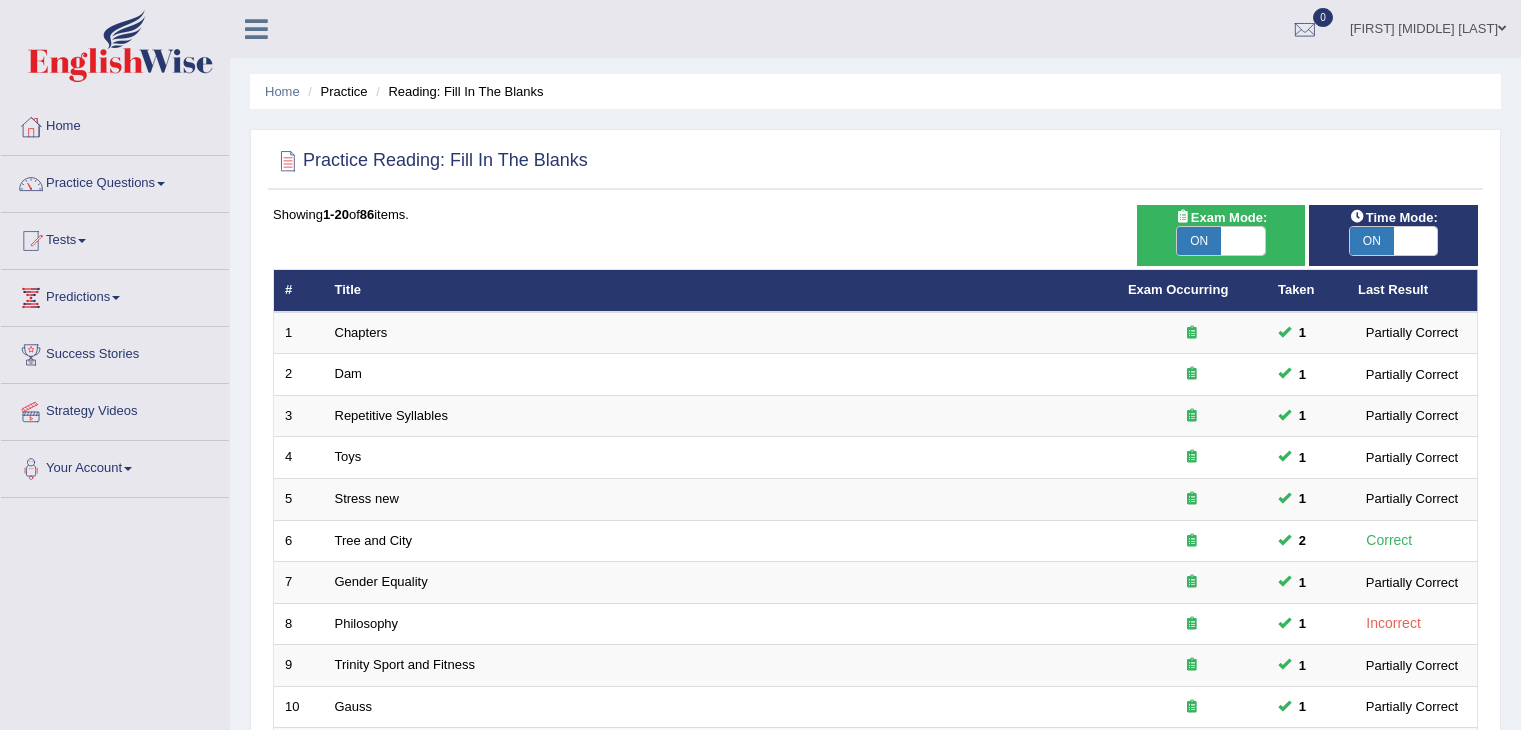 scroll, scrollTop: 0, scrollLeft: 0, axis: both 